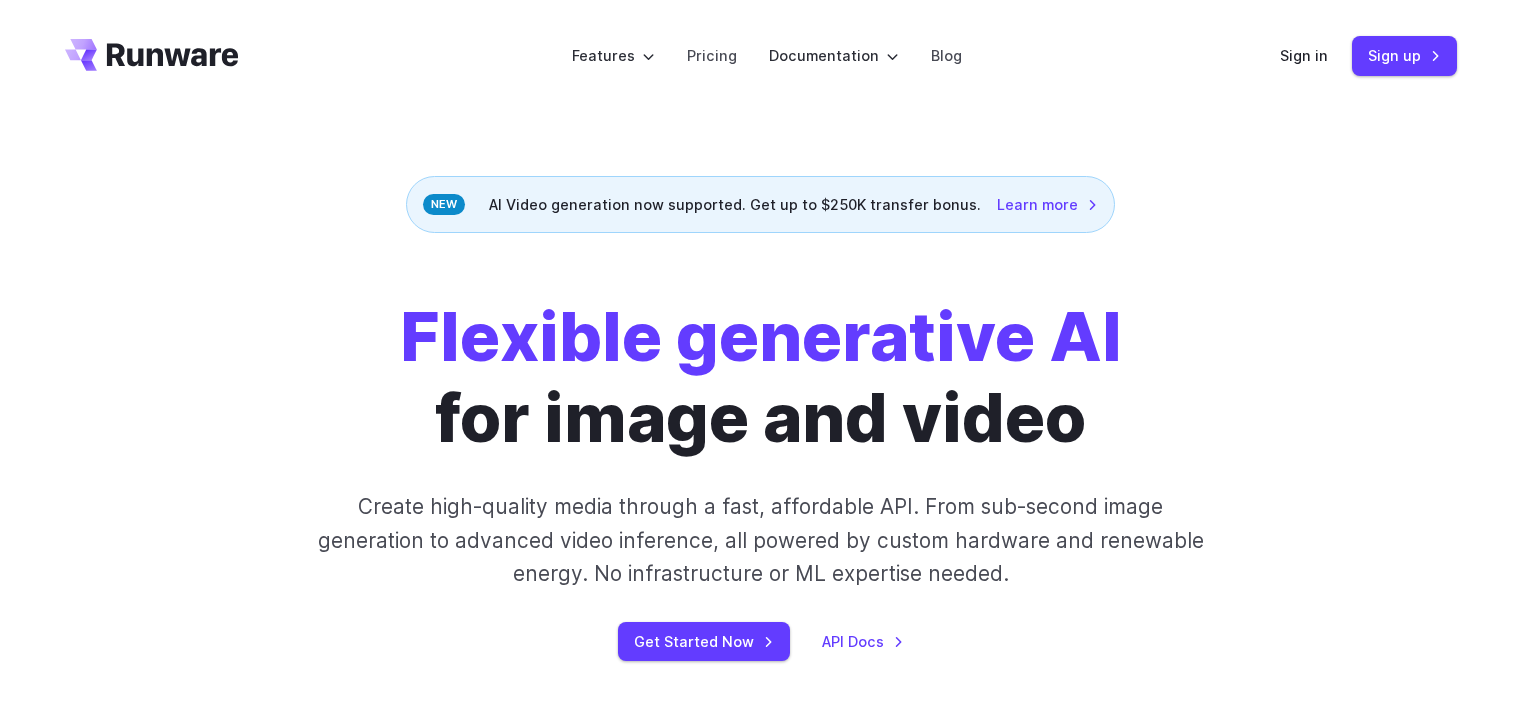 scroll, scrollTop: 0, scrollLeft: 0, axis: both 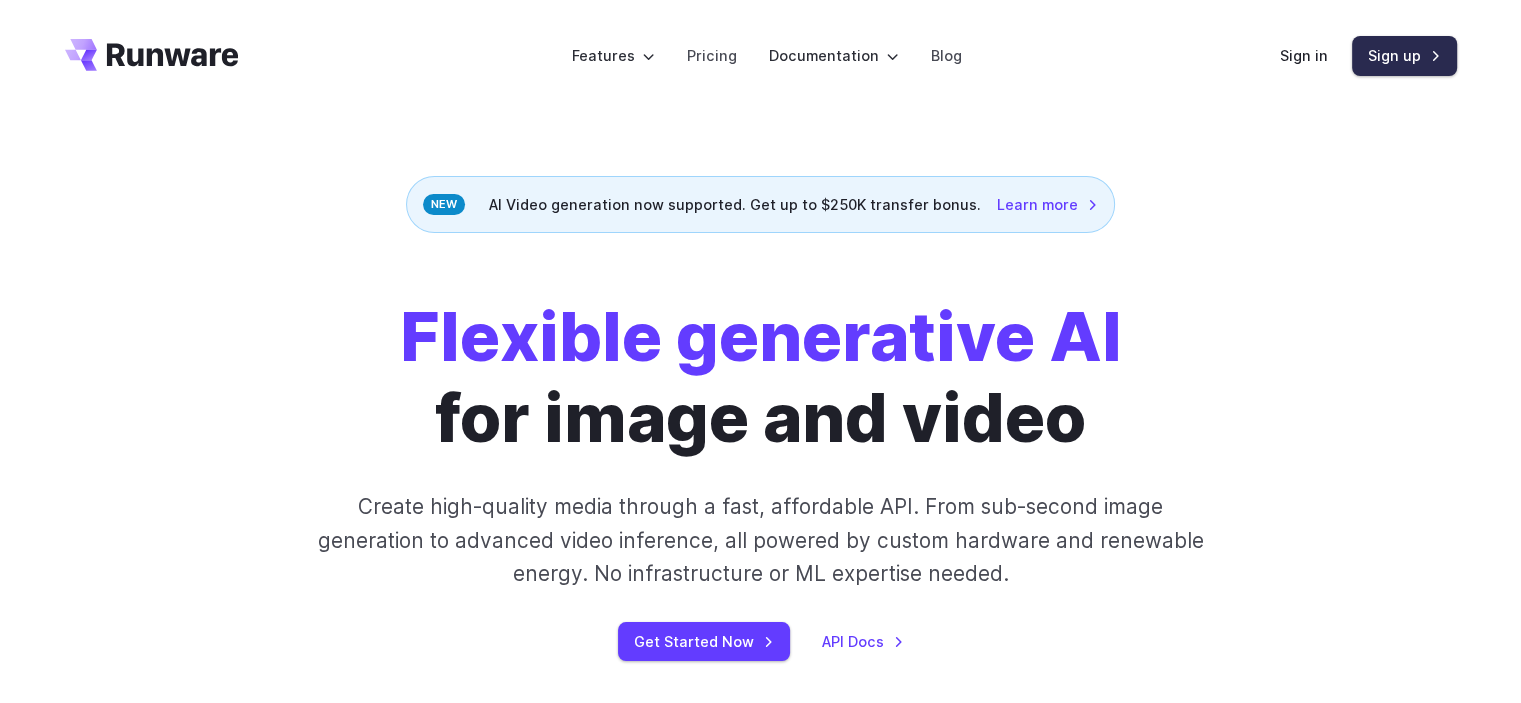 click on "Sign up" at bounding box center [1404, 55] 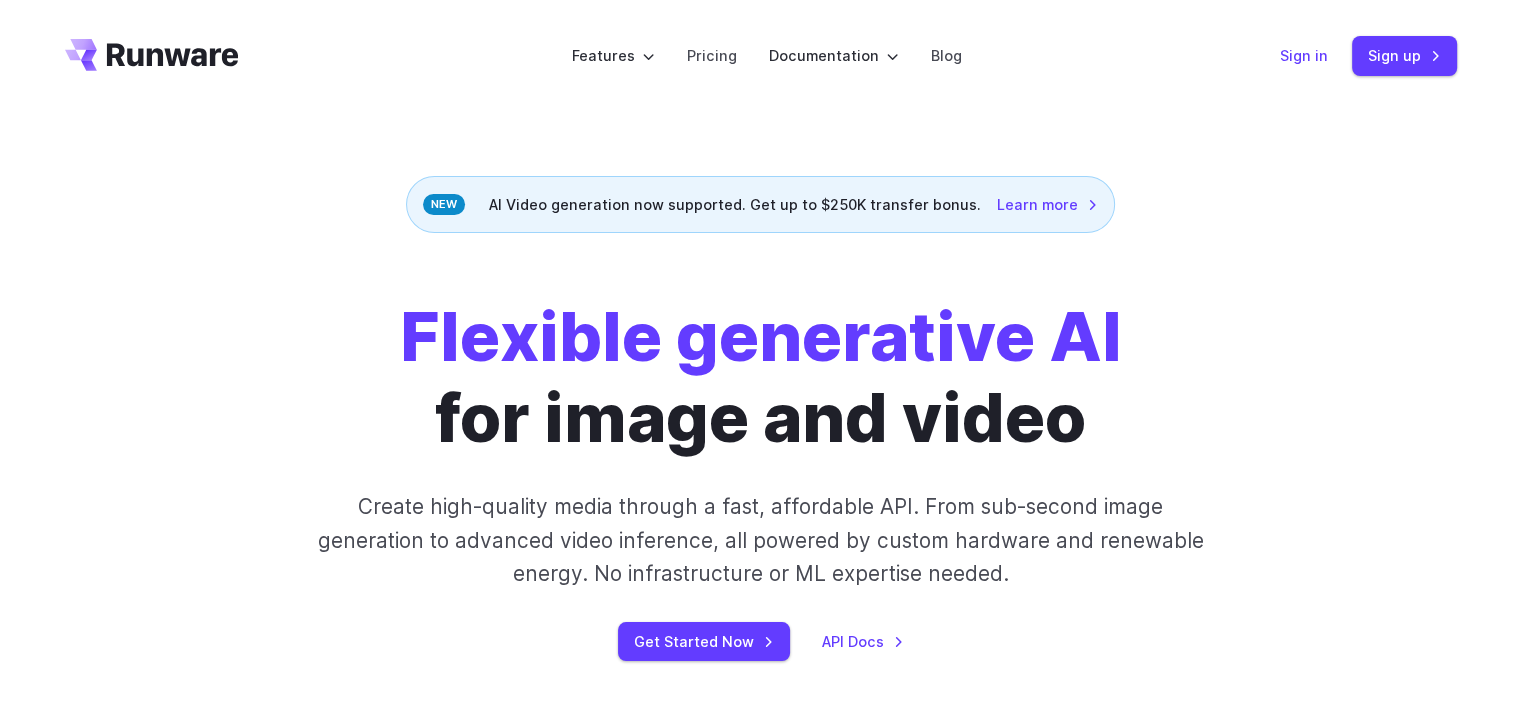 click on "Sign in" at bounding box center [1304, 55] 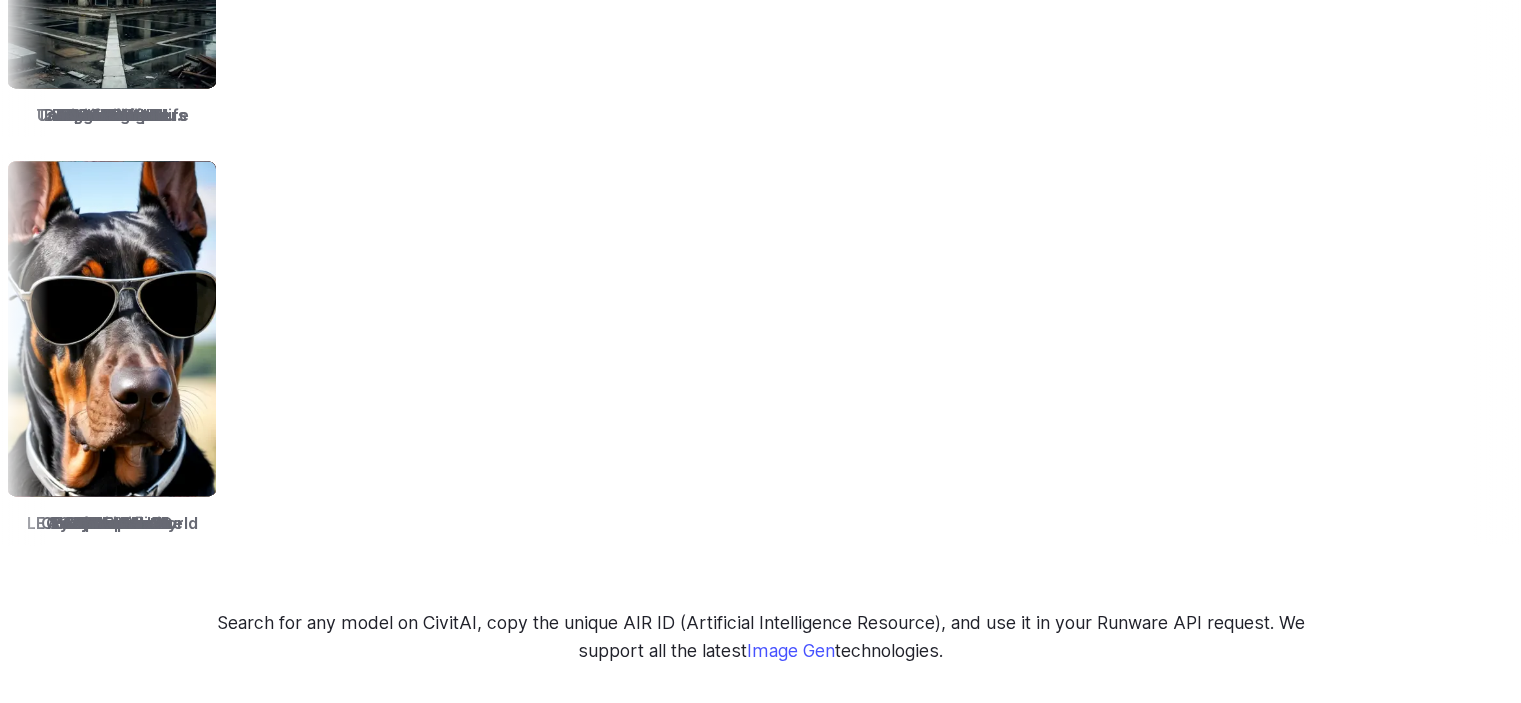 scroll, scrollTop: 2910, scrollLeft: 0, axis: vertical 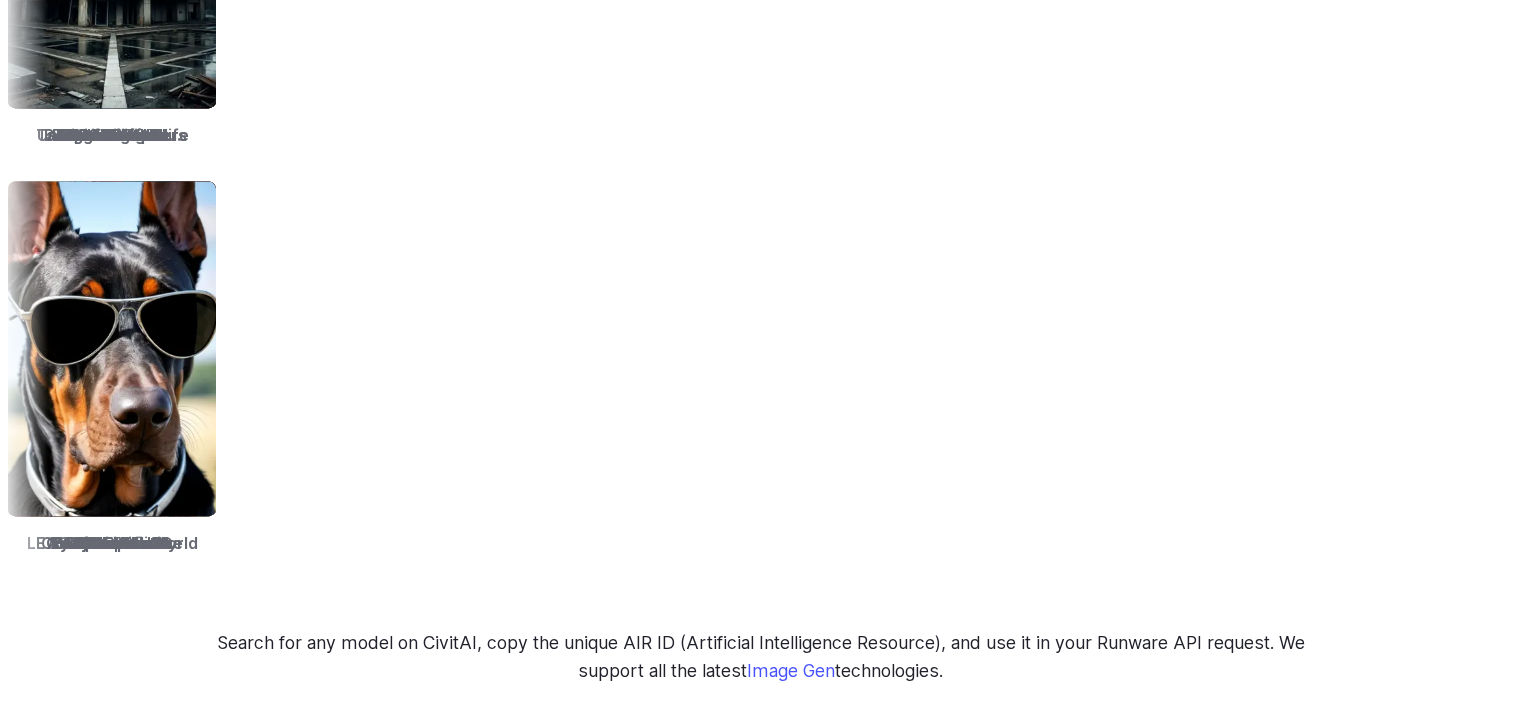 click at bounding box center [337, 348] 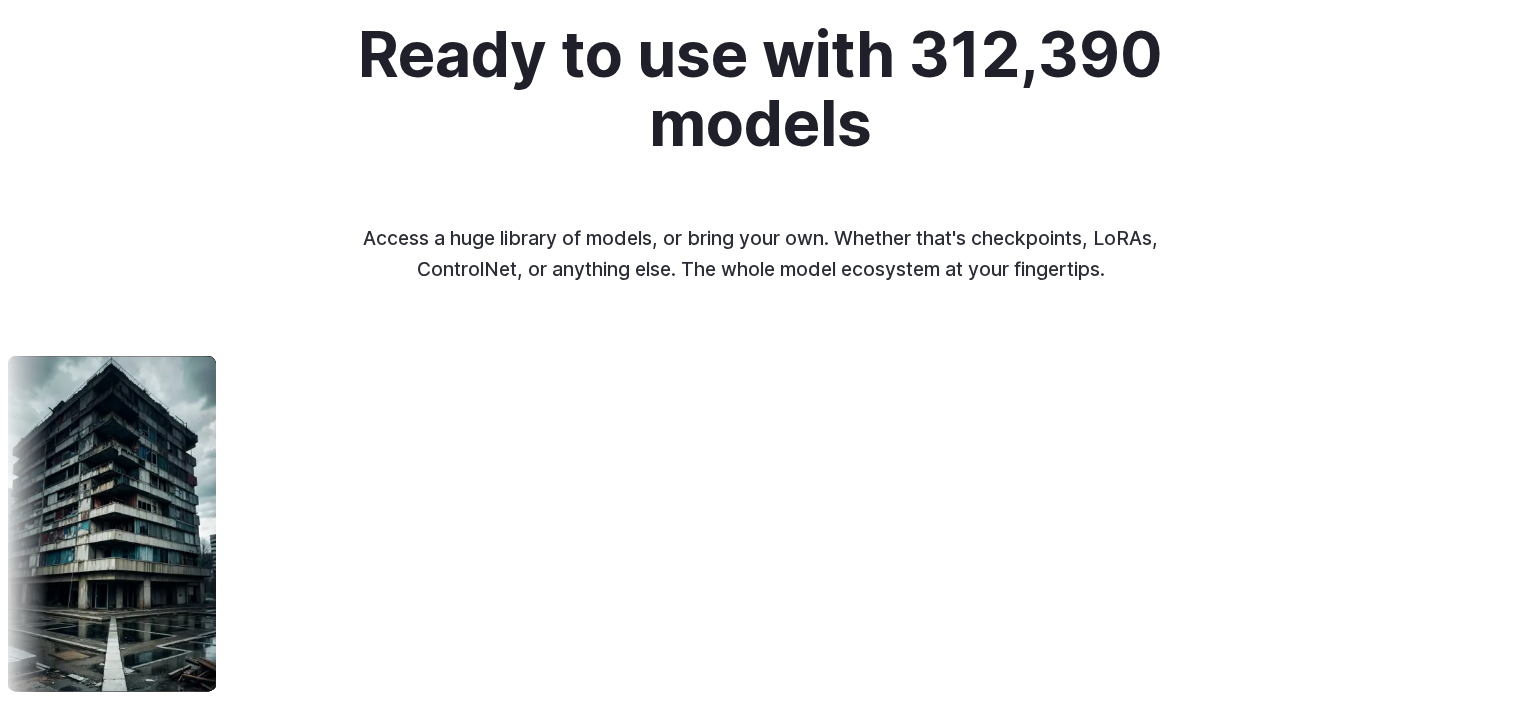 scroll, scrollTop: 2428, scrollLeft: 0, axis: vertical 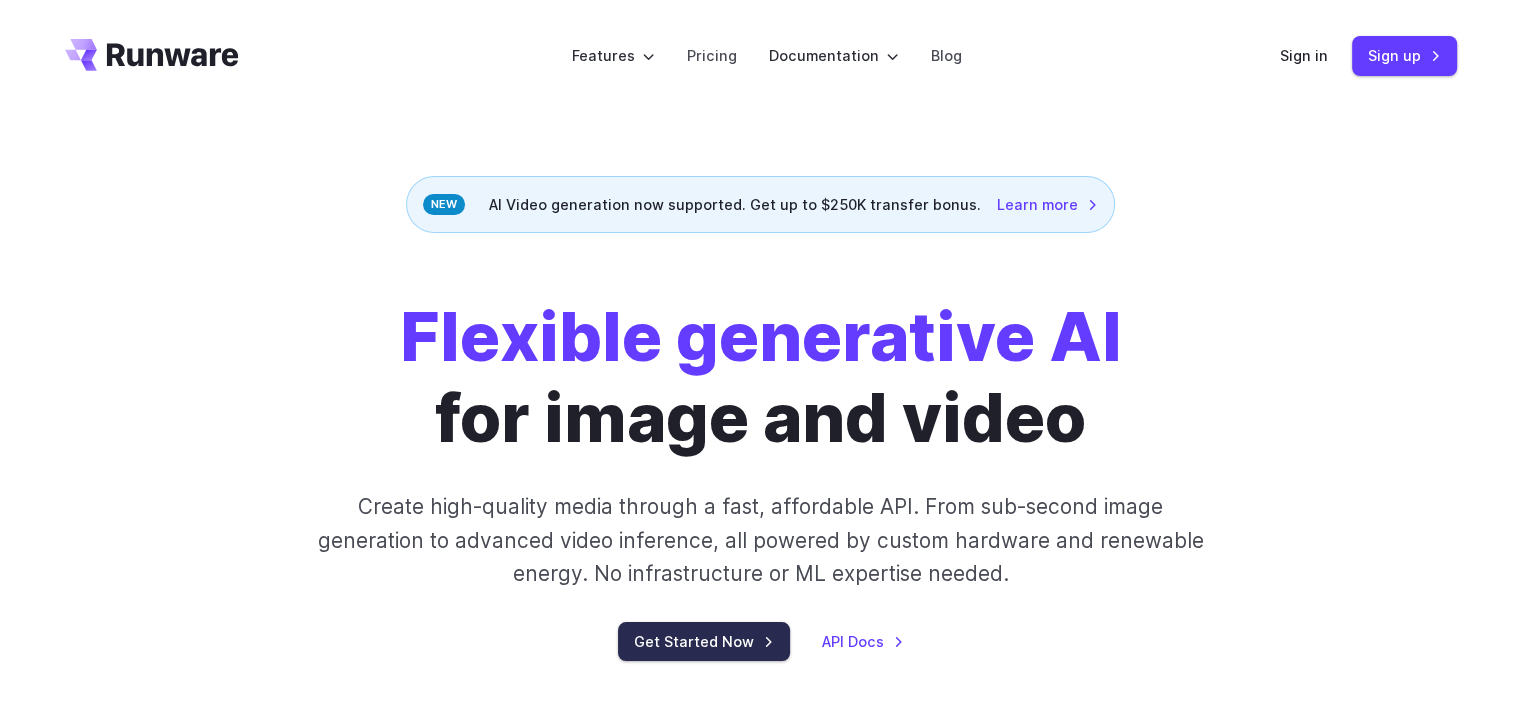 click on "Get Started Now" at bounding box center (704, 641) 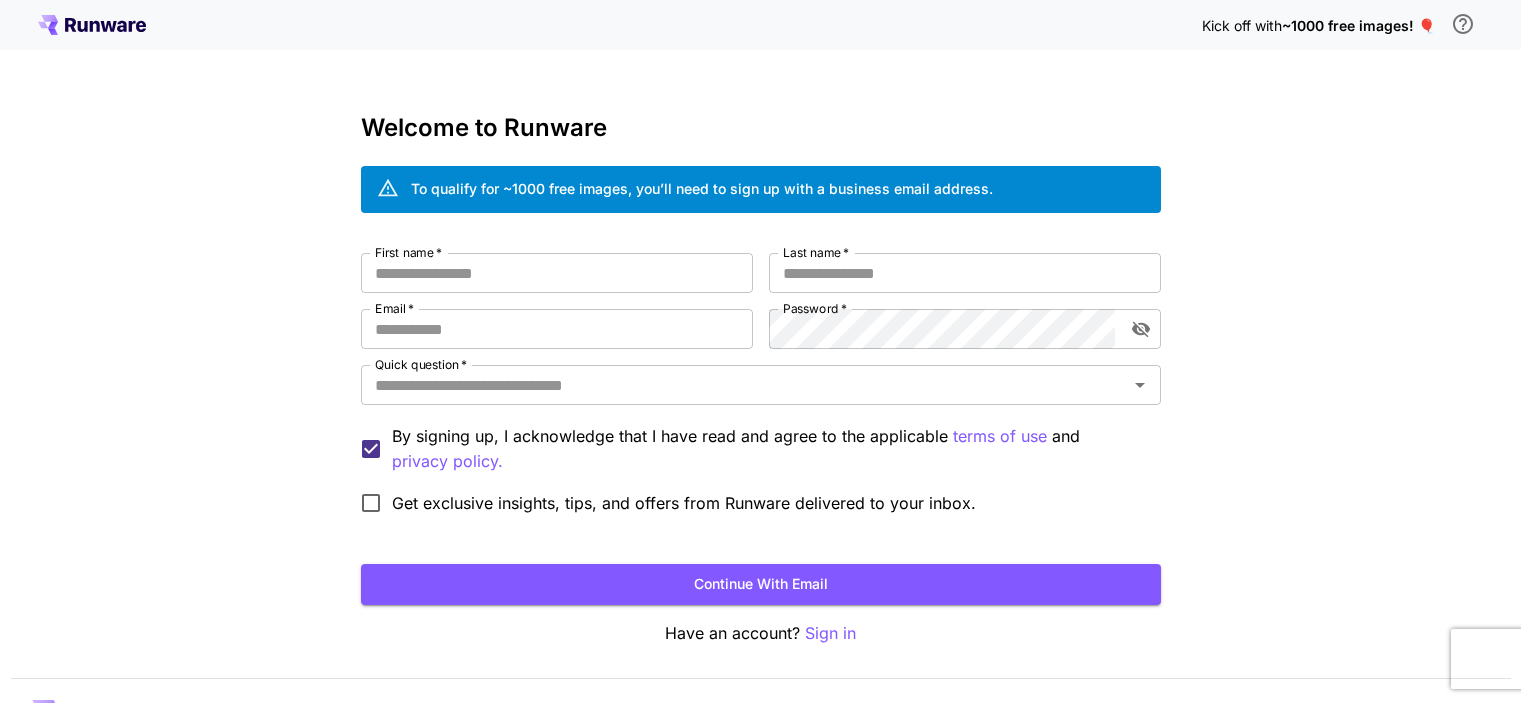 scroll, scrollTop: 0, scrollLeft: 0, axis: both 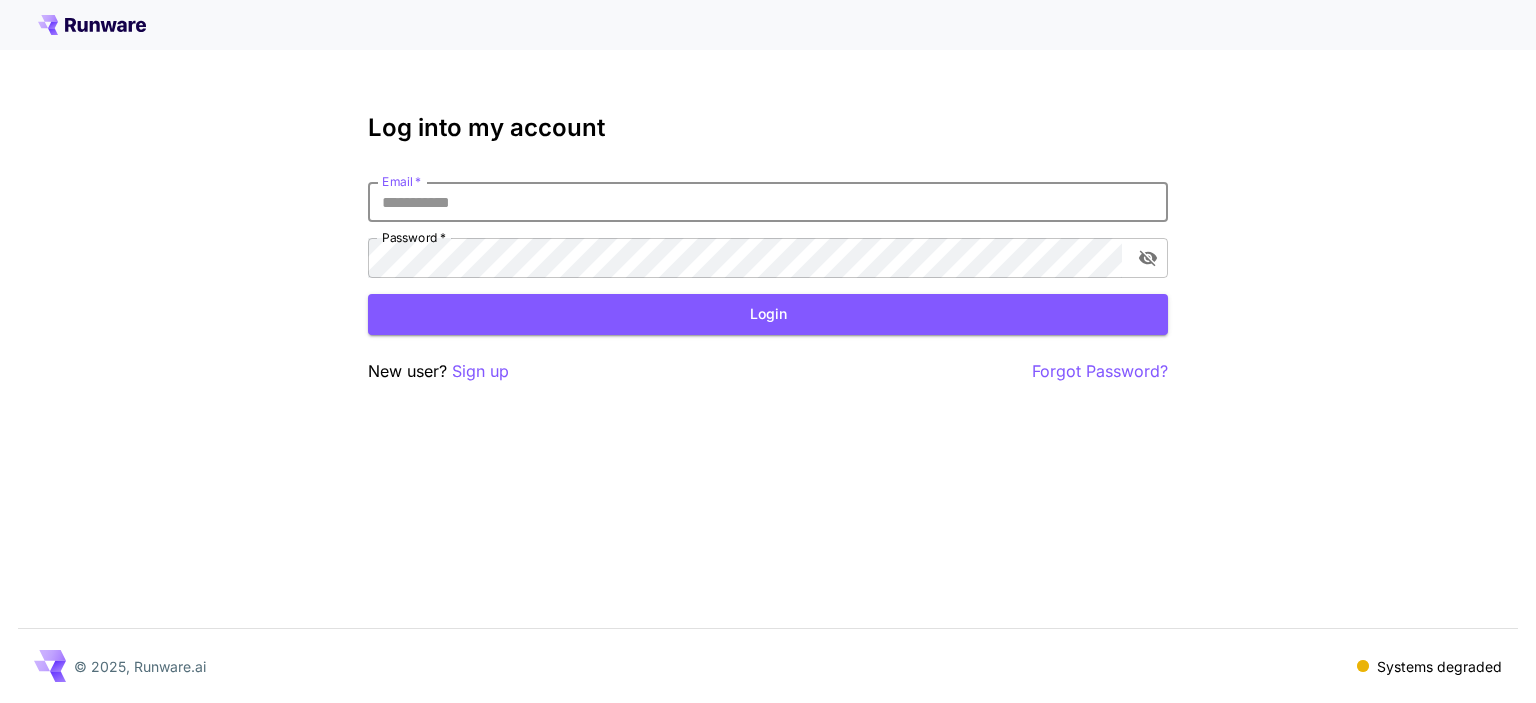 click on "Email   *" at bounding box center [768, 202] 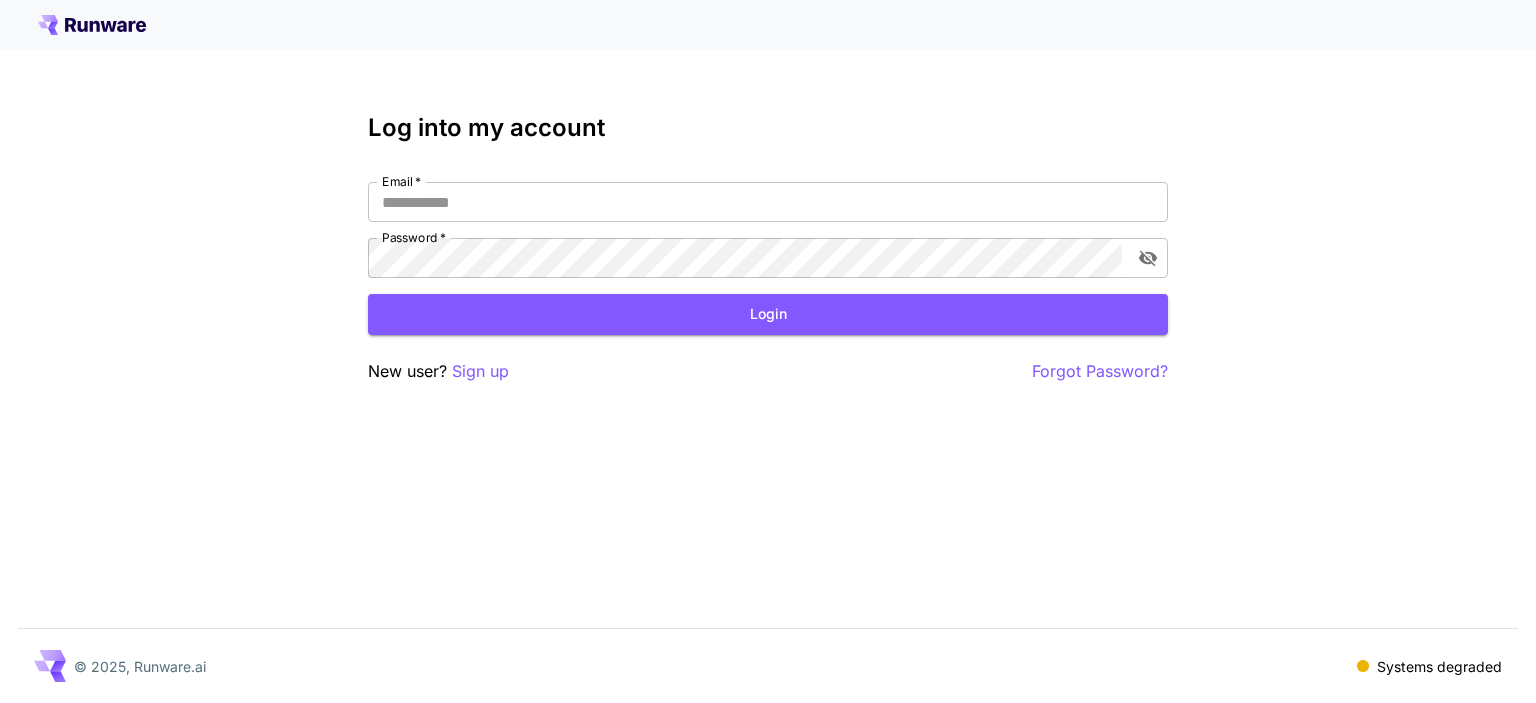 click 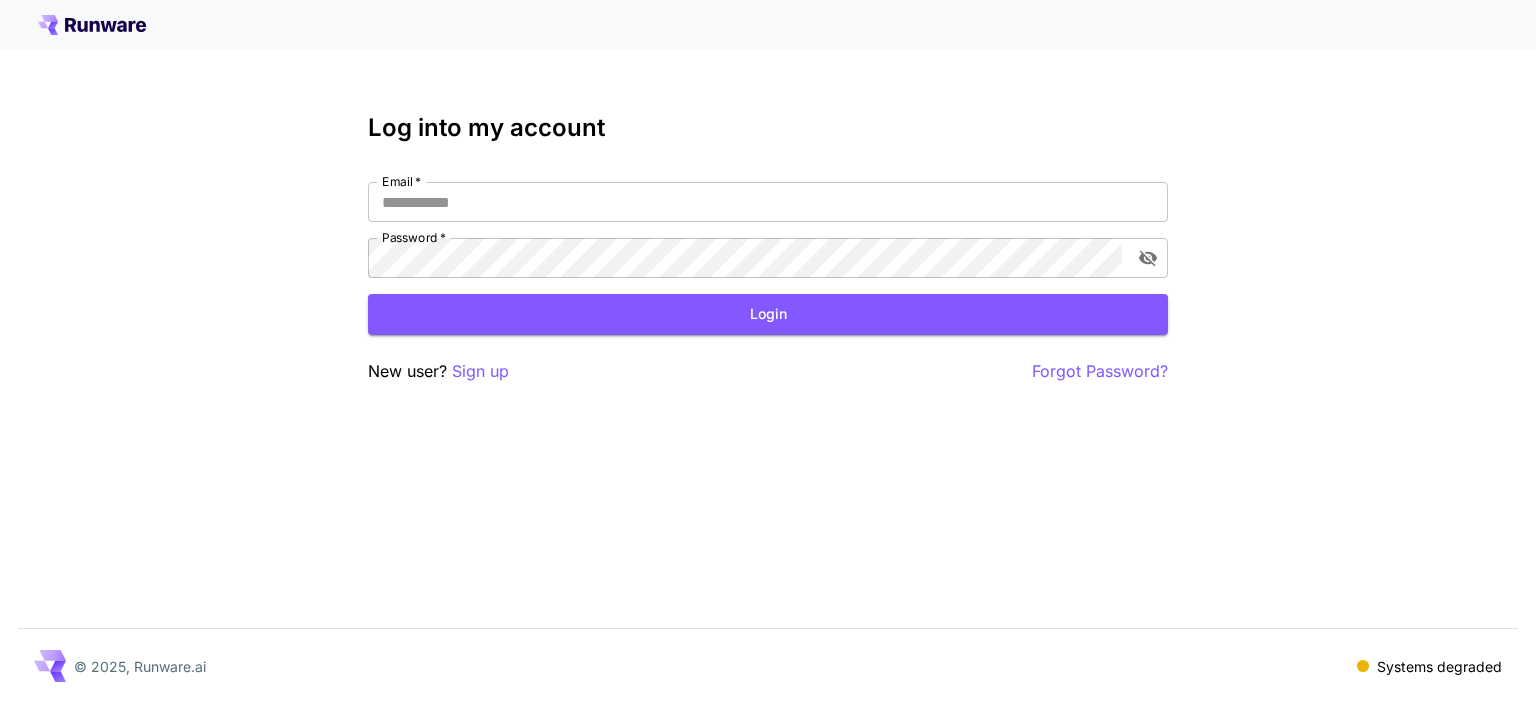 click 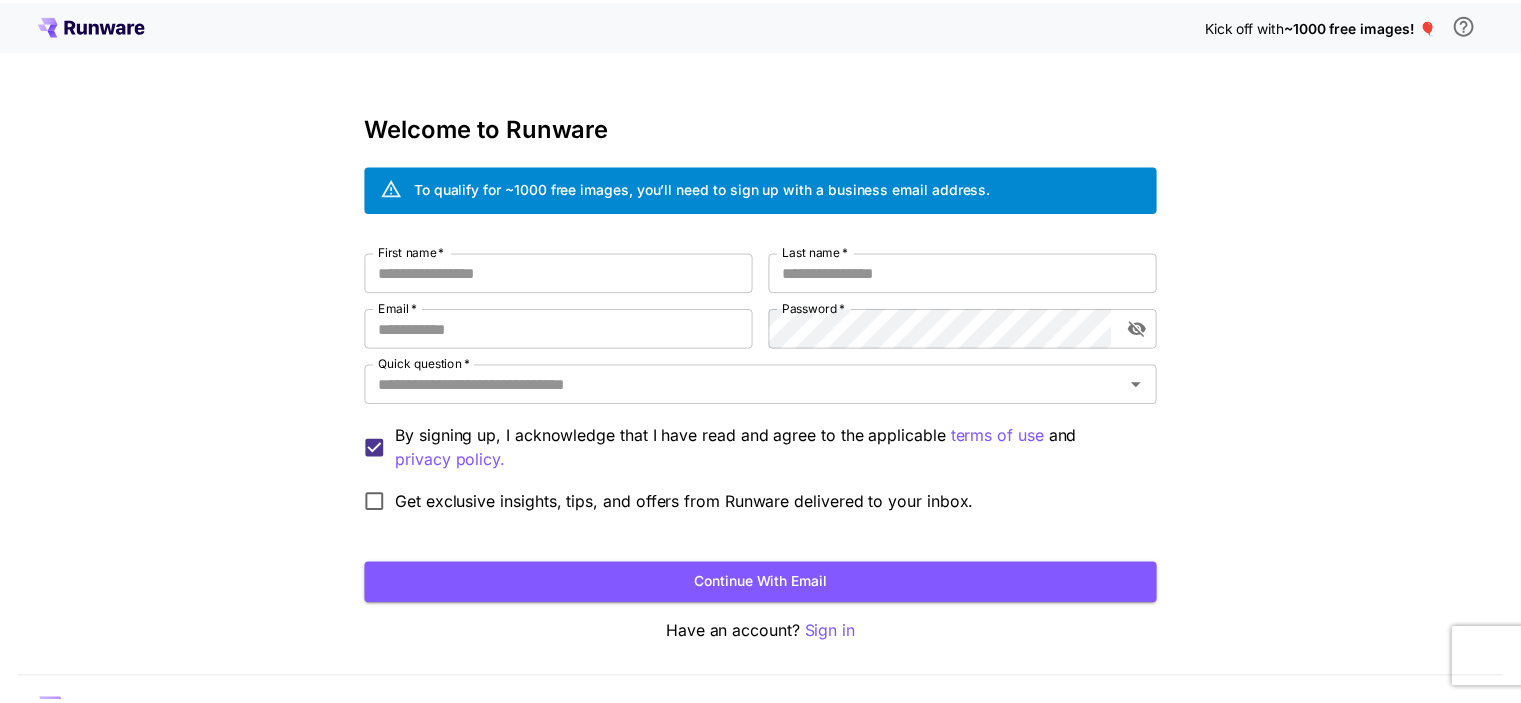 scroll, scrollTop: 0, scrollLeft: 0, axis: both 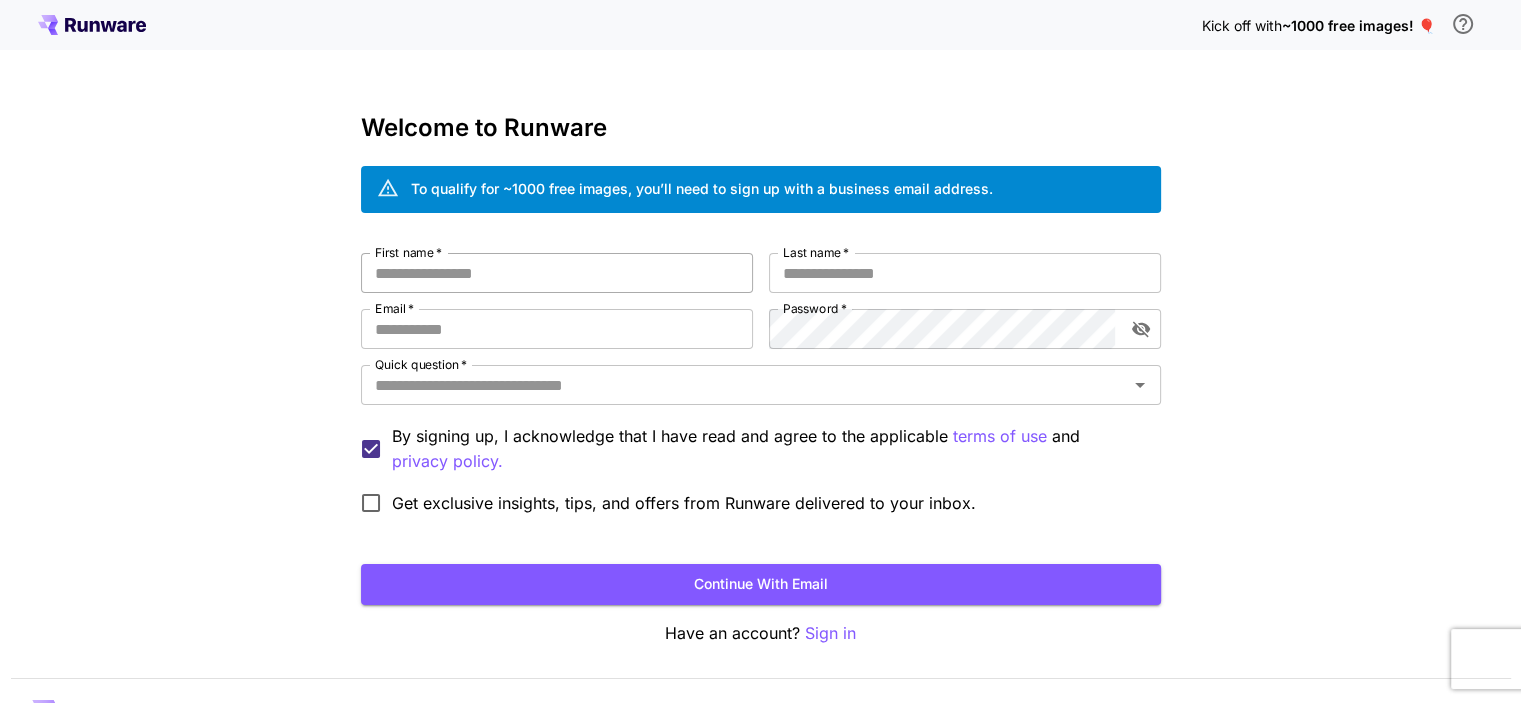 click on "First name   *" at bounding box center (557, 273) 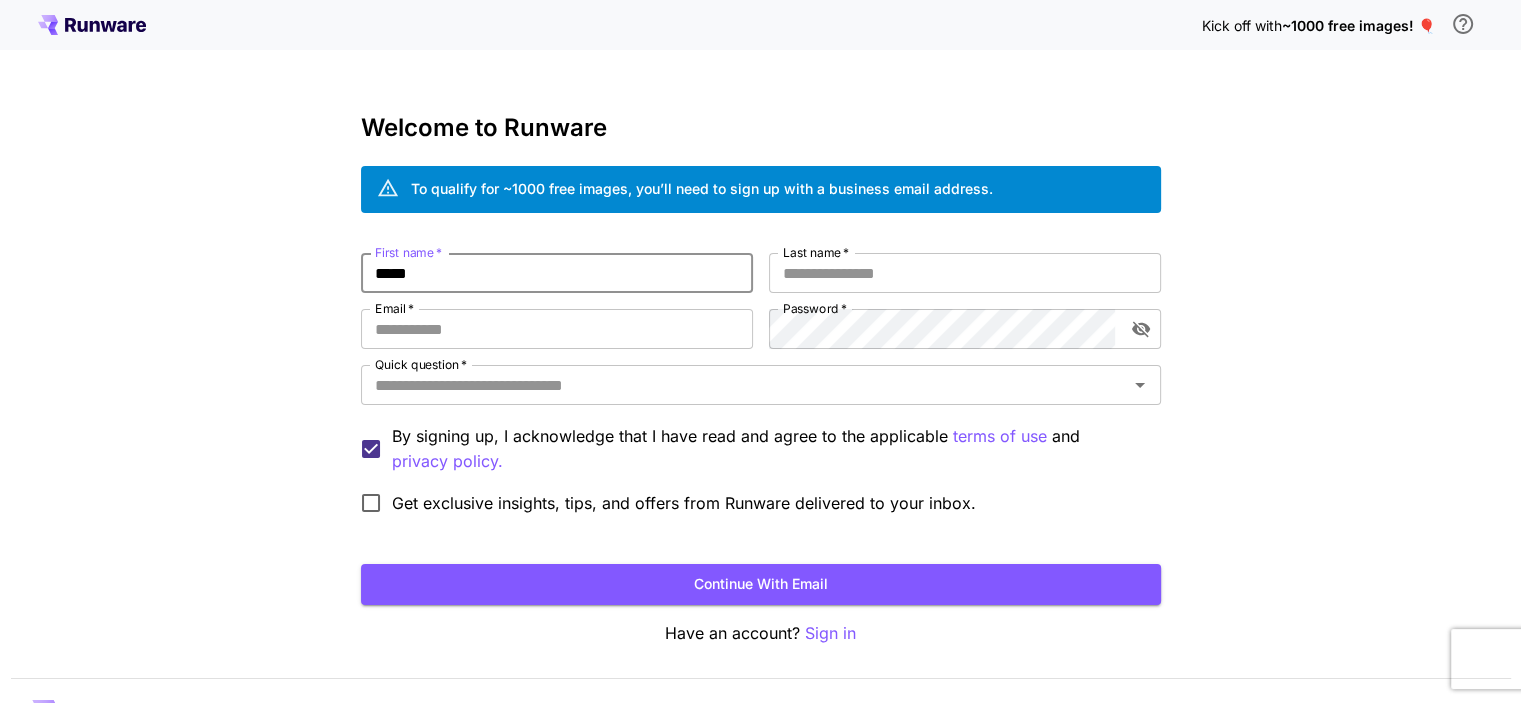type on "*****" 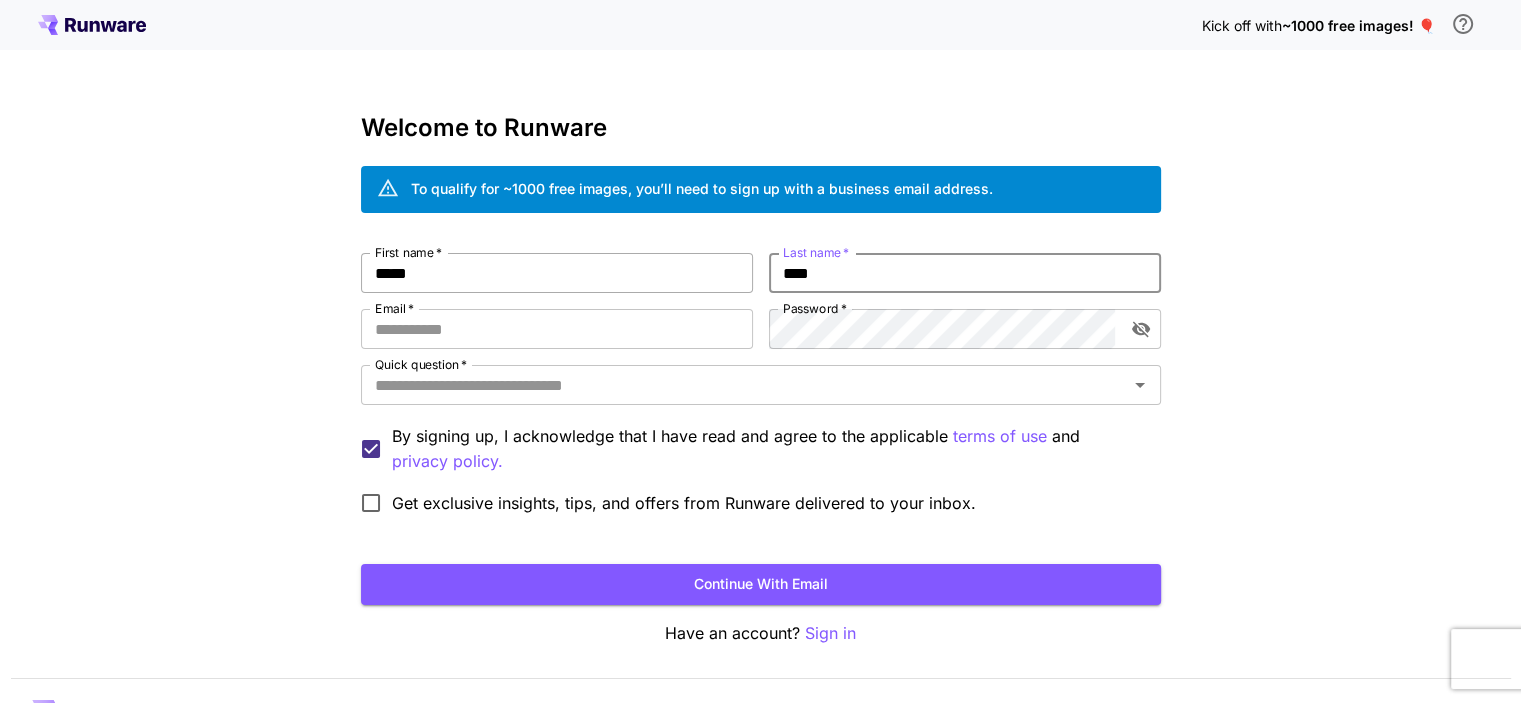 type on "****" 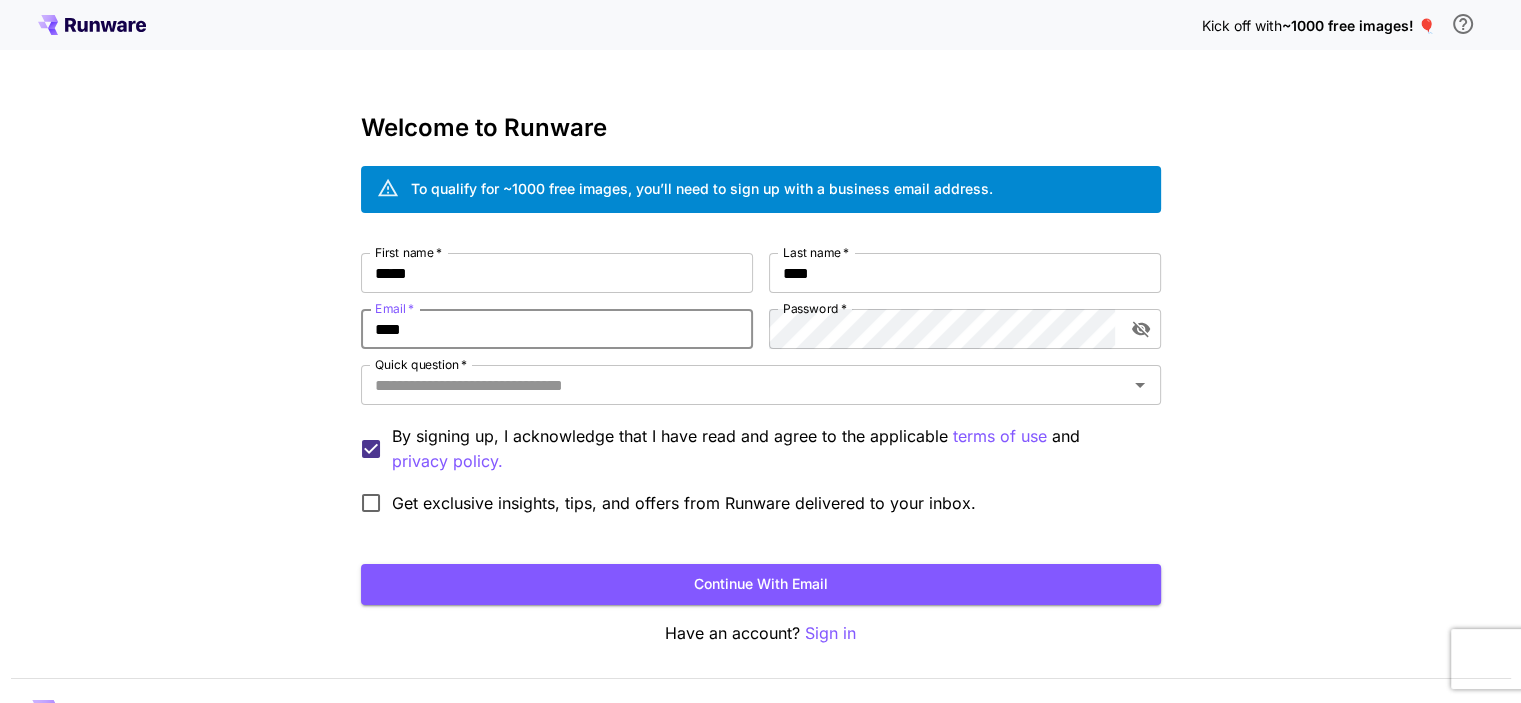 type on "**********" 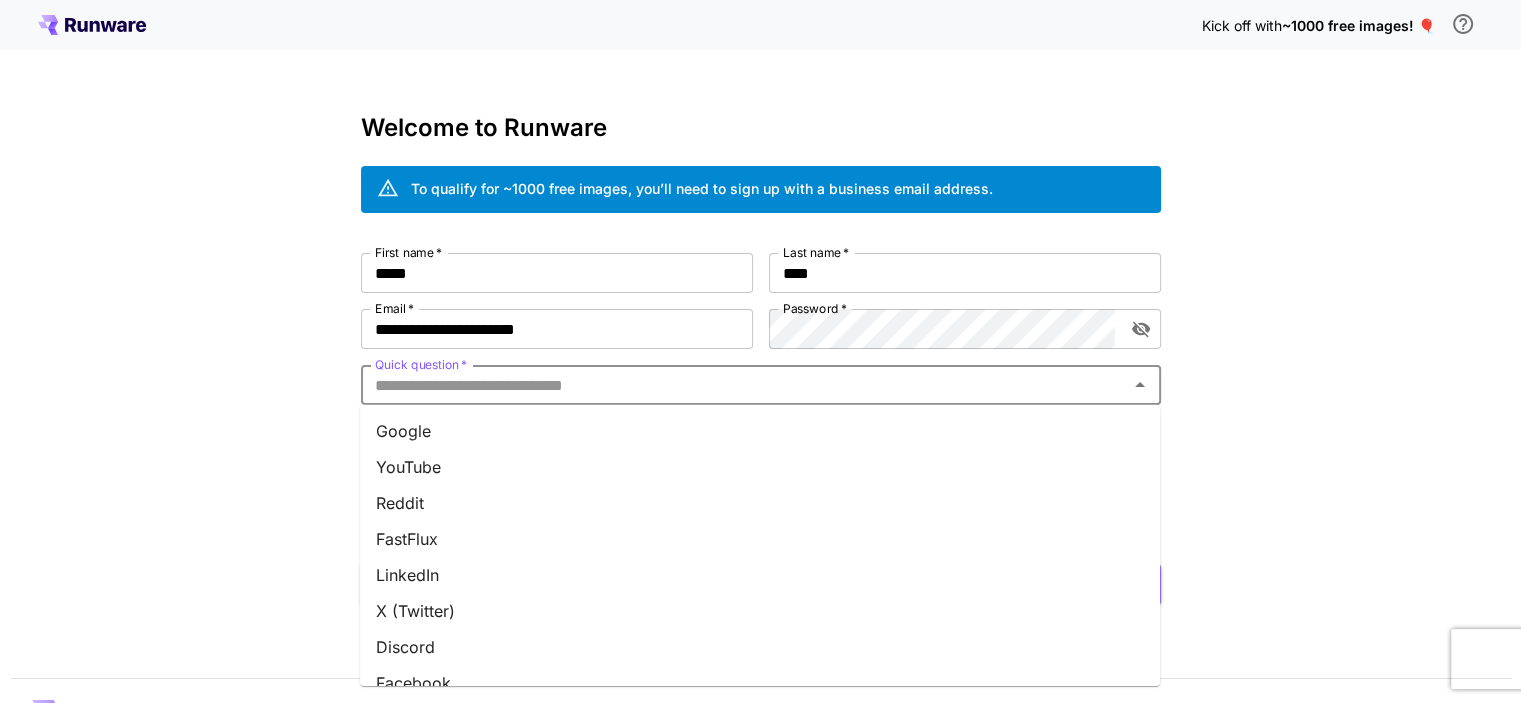 click on "Quick question   *" at bounding box center (744, 385) 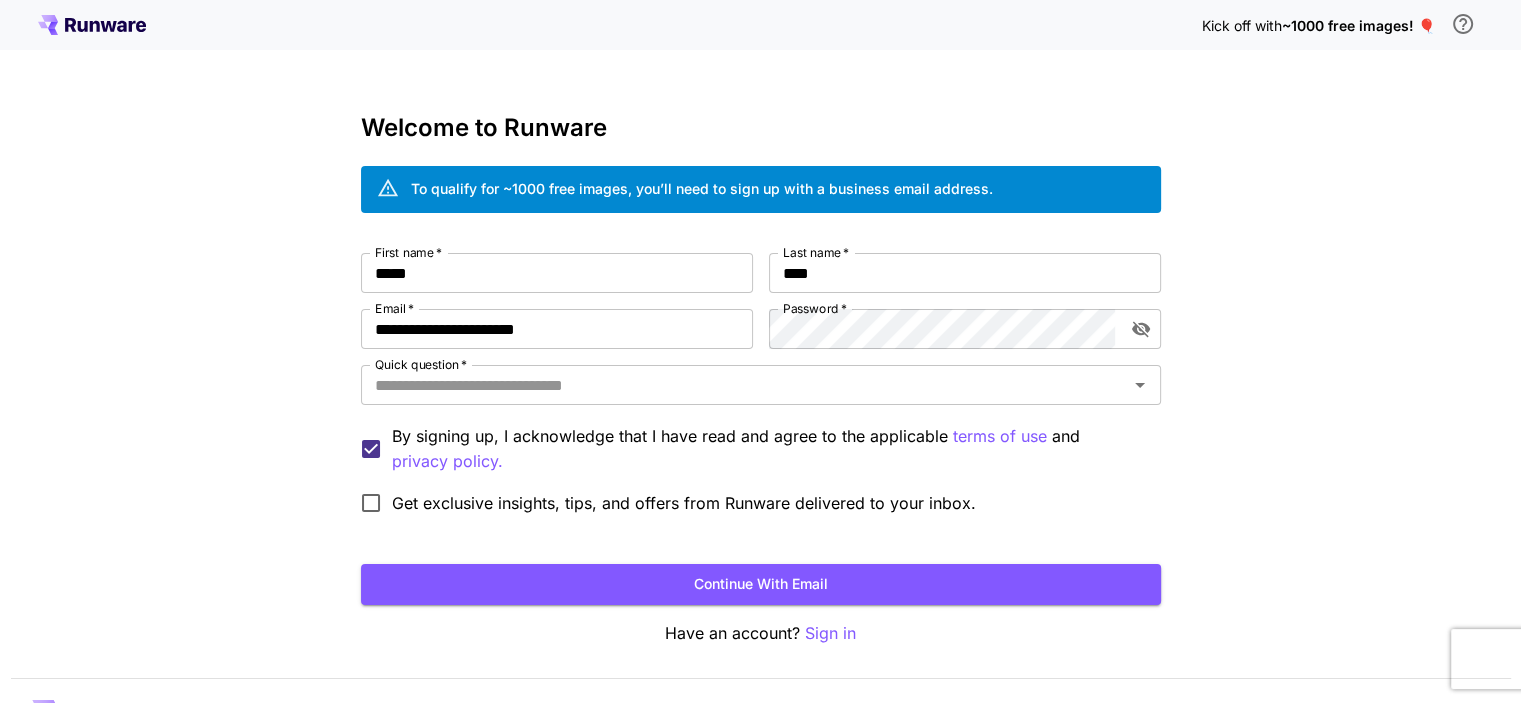 type on "*******" 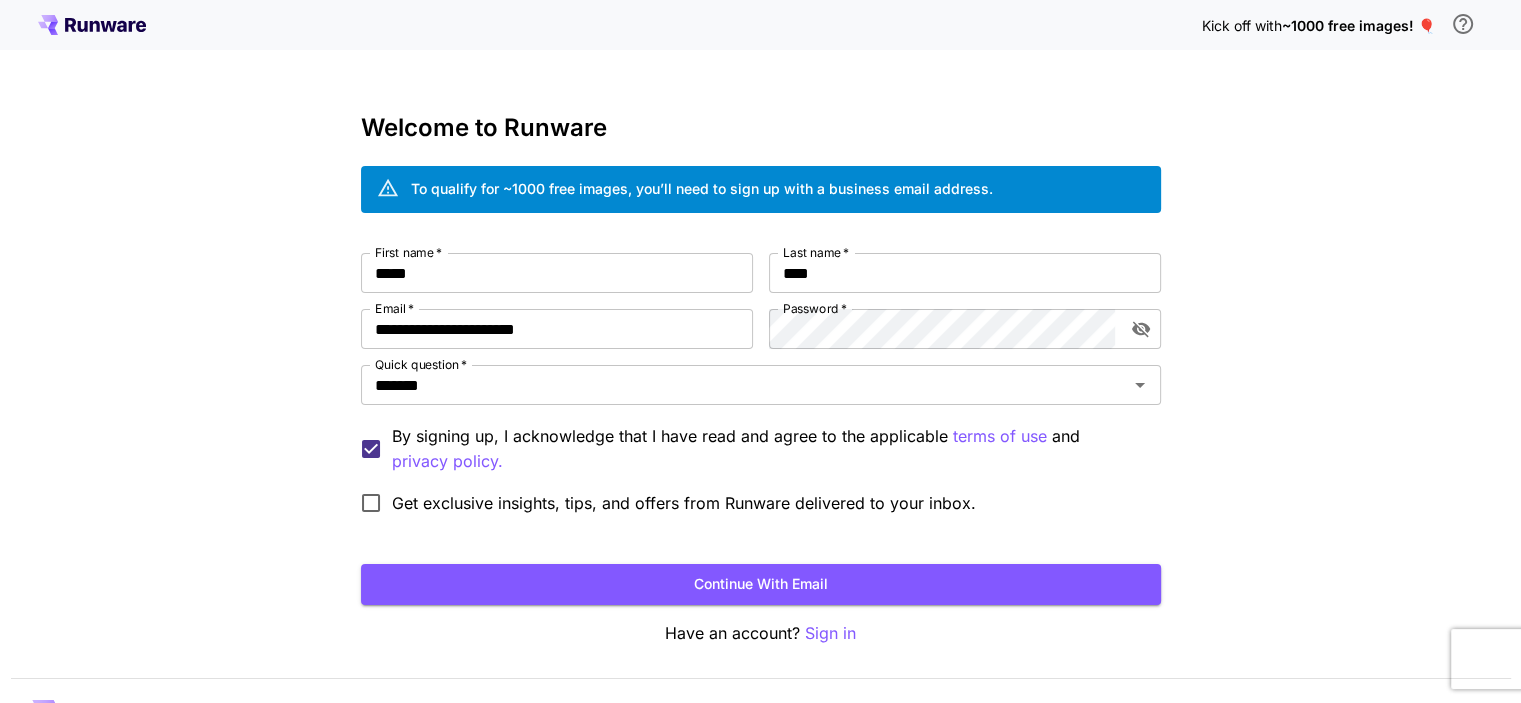 click on "Get exclusive insights, tips, and offers from Runware delivered to your inbox." at bounding box center [684, 503] 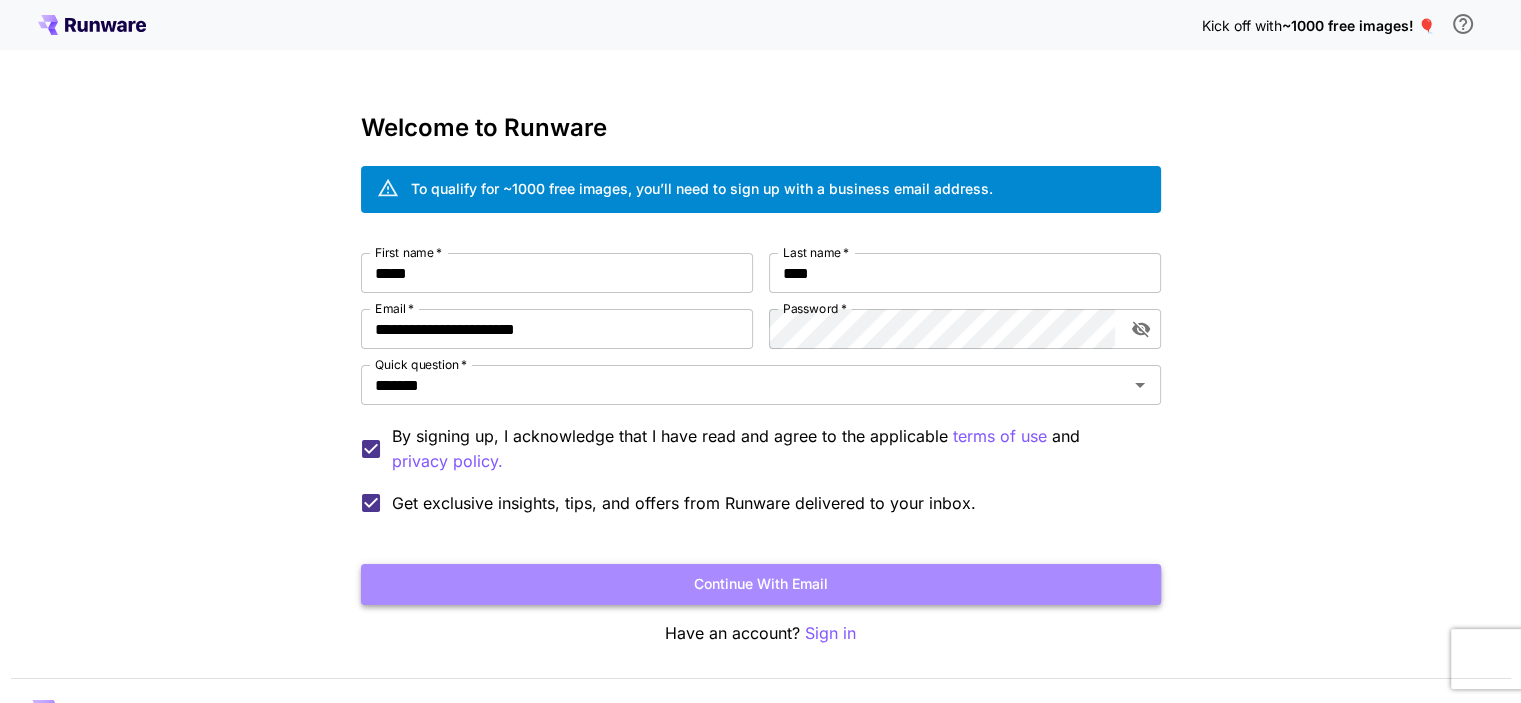click on "Continue with email" at bounding box center [761, 584] 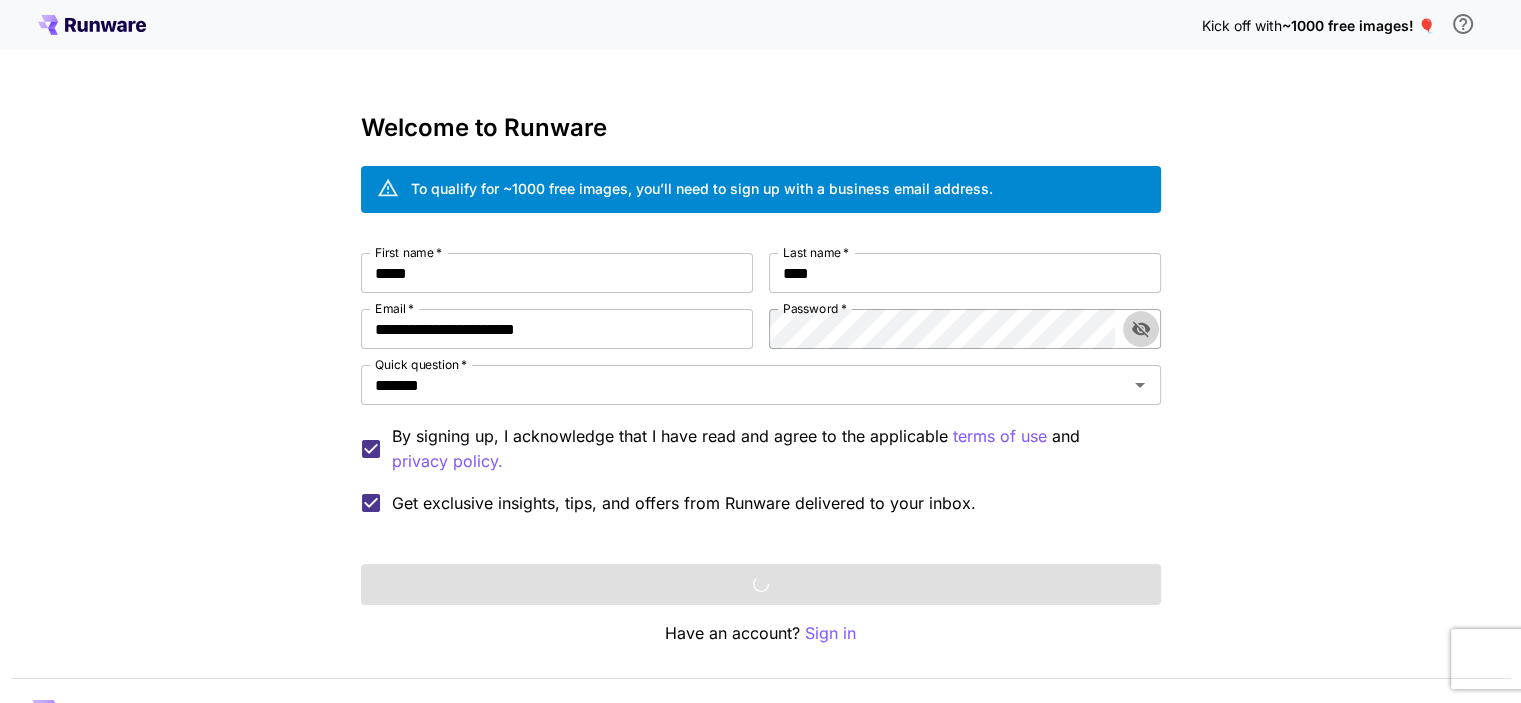 click 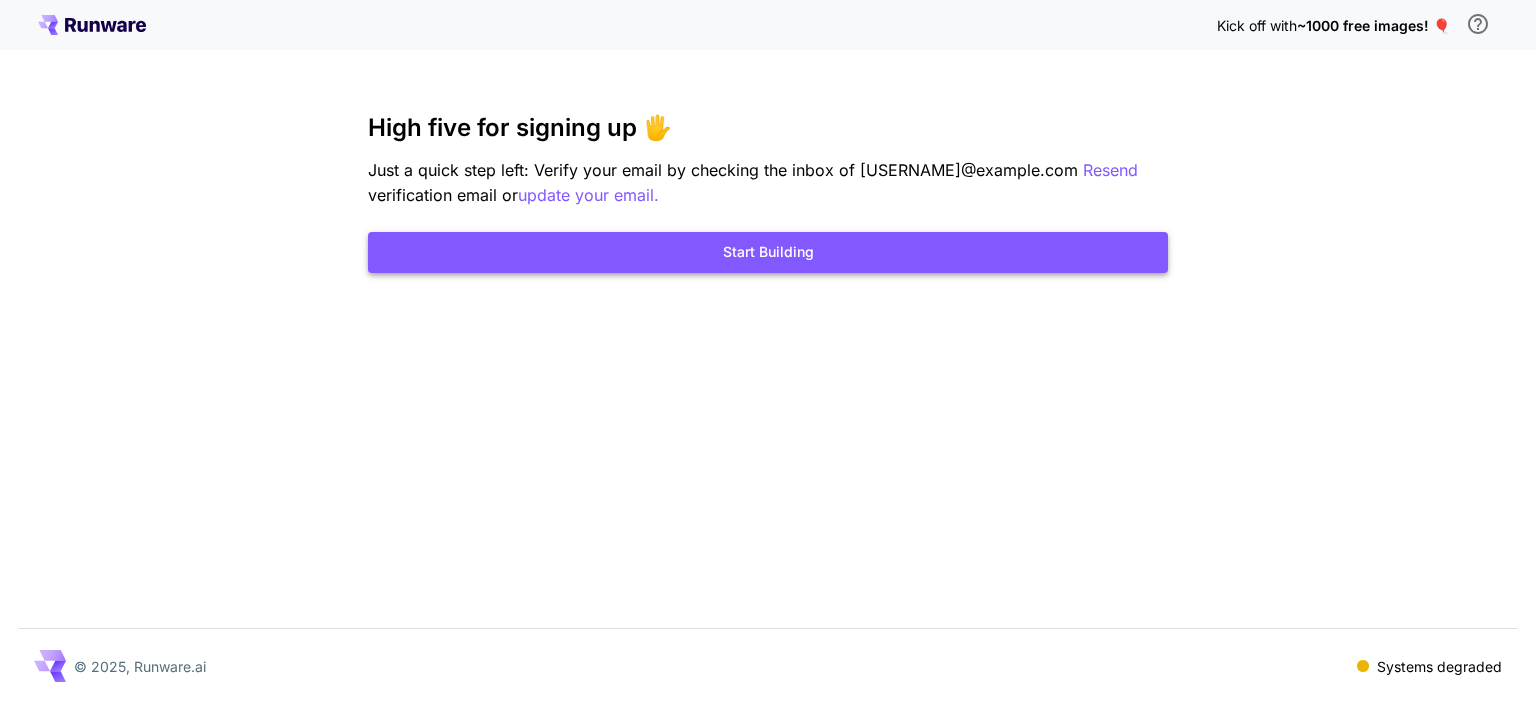 click on "Start Building" at bounding box center (768, 252) 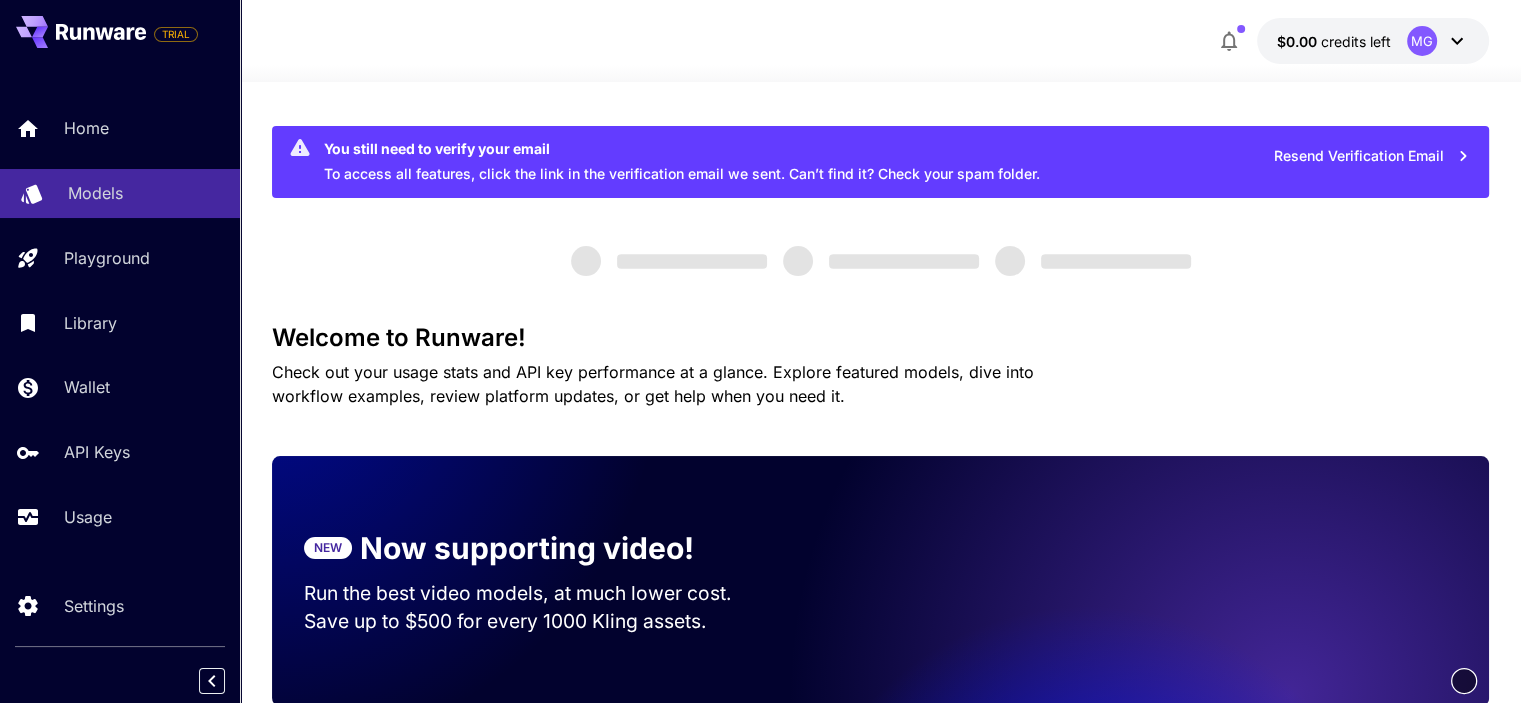 click on "Models" at bounding box center [120, 193] 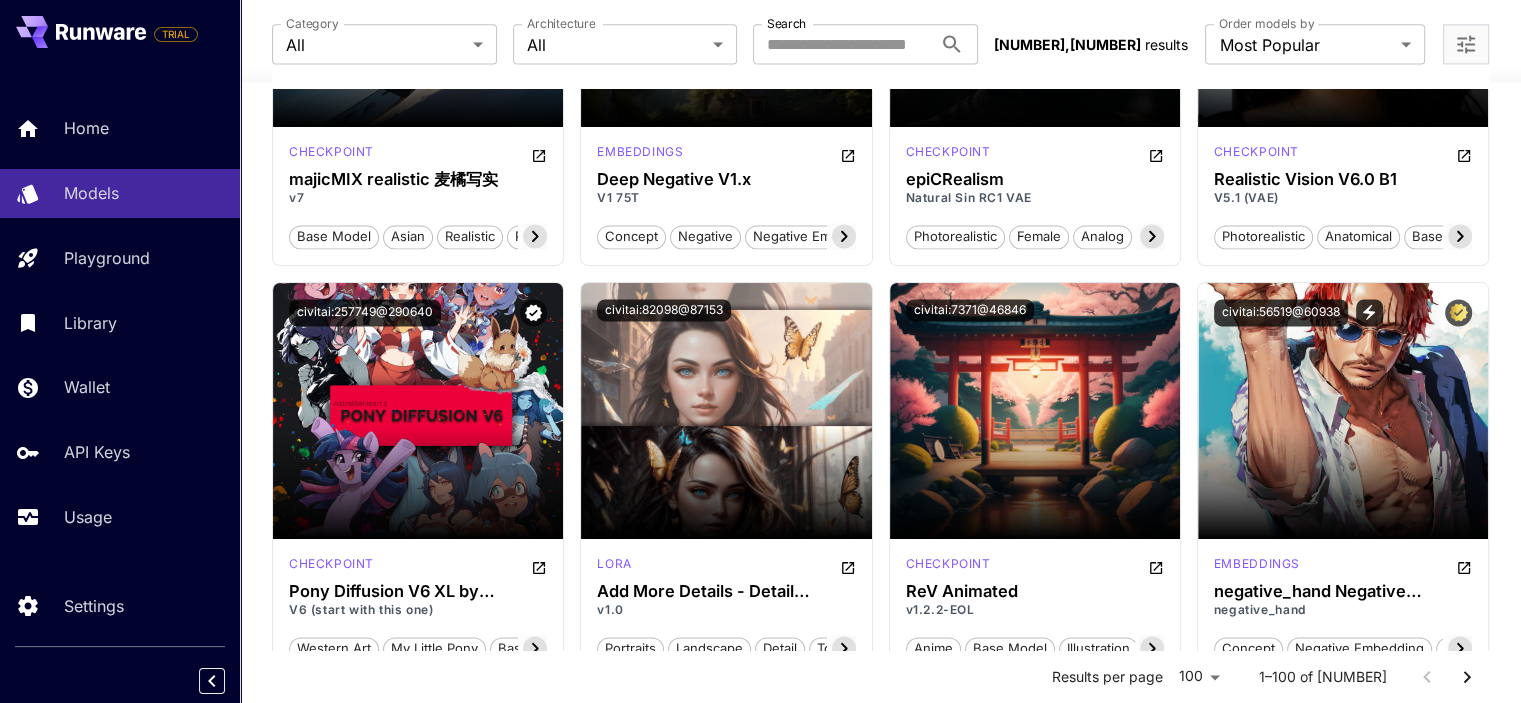 scroll, scrollTop: 2878, scrollLeft: 0, axis: vertical 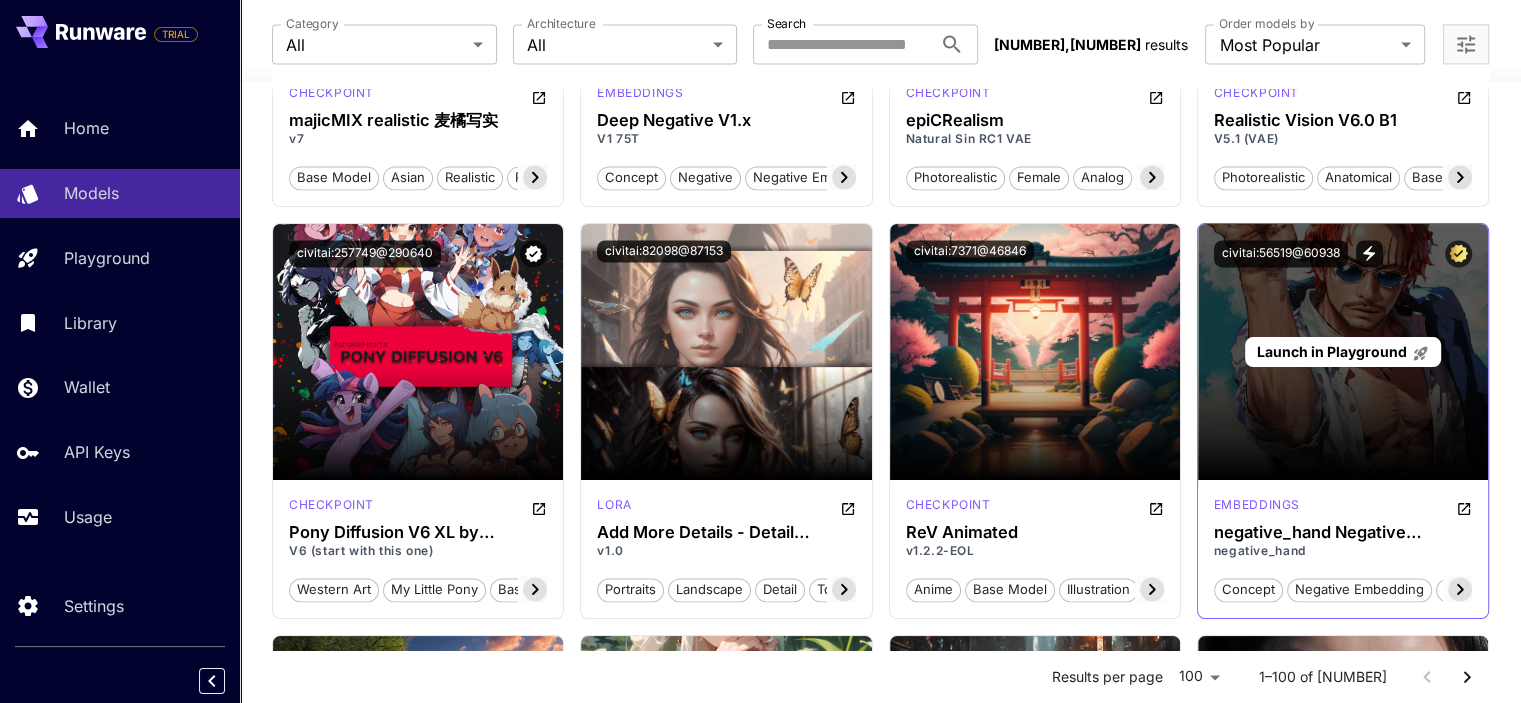 click on "Launch in Playground" at bounding box center (1343, 352) 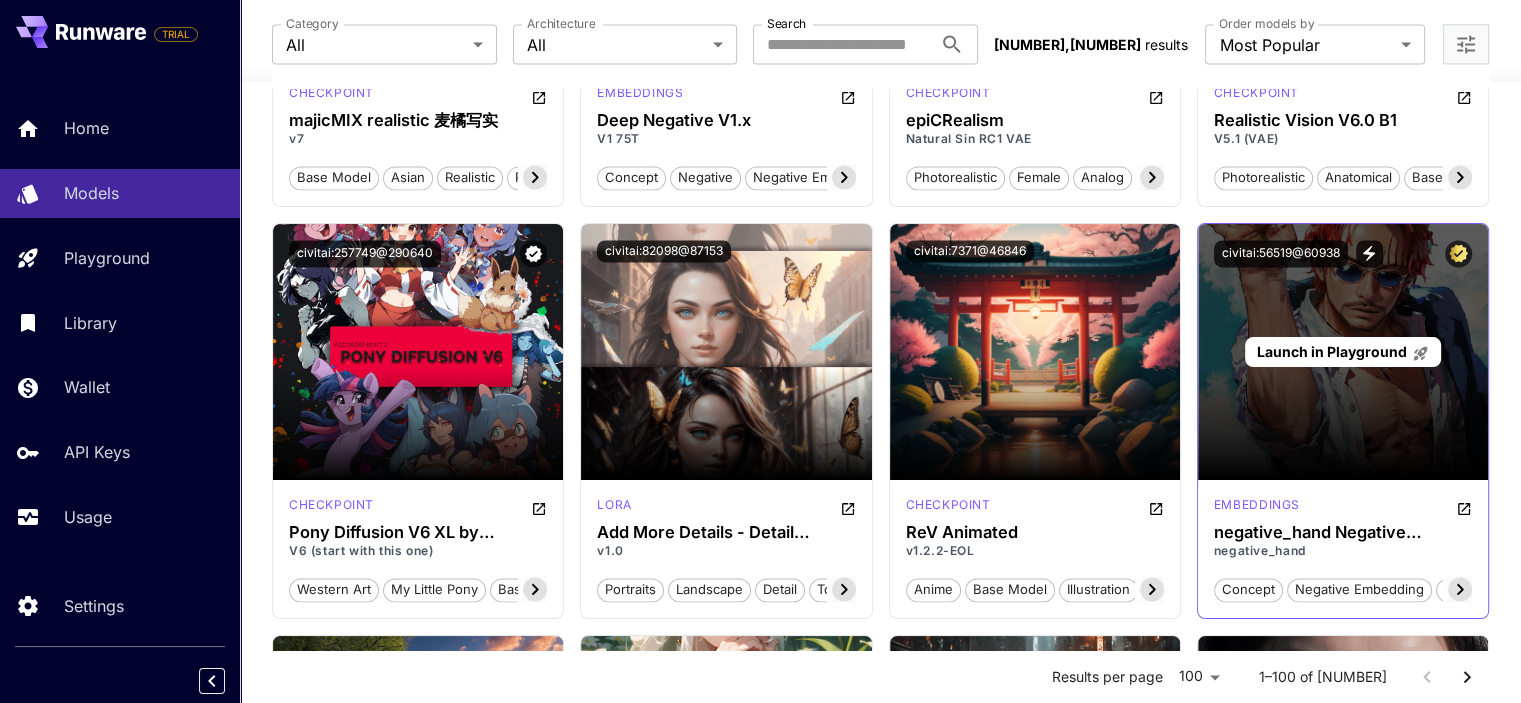 click on "Launch in Playground" at bounding box center (1331, 351) 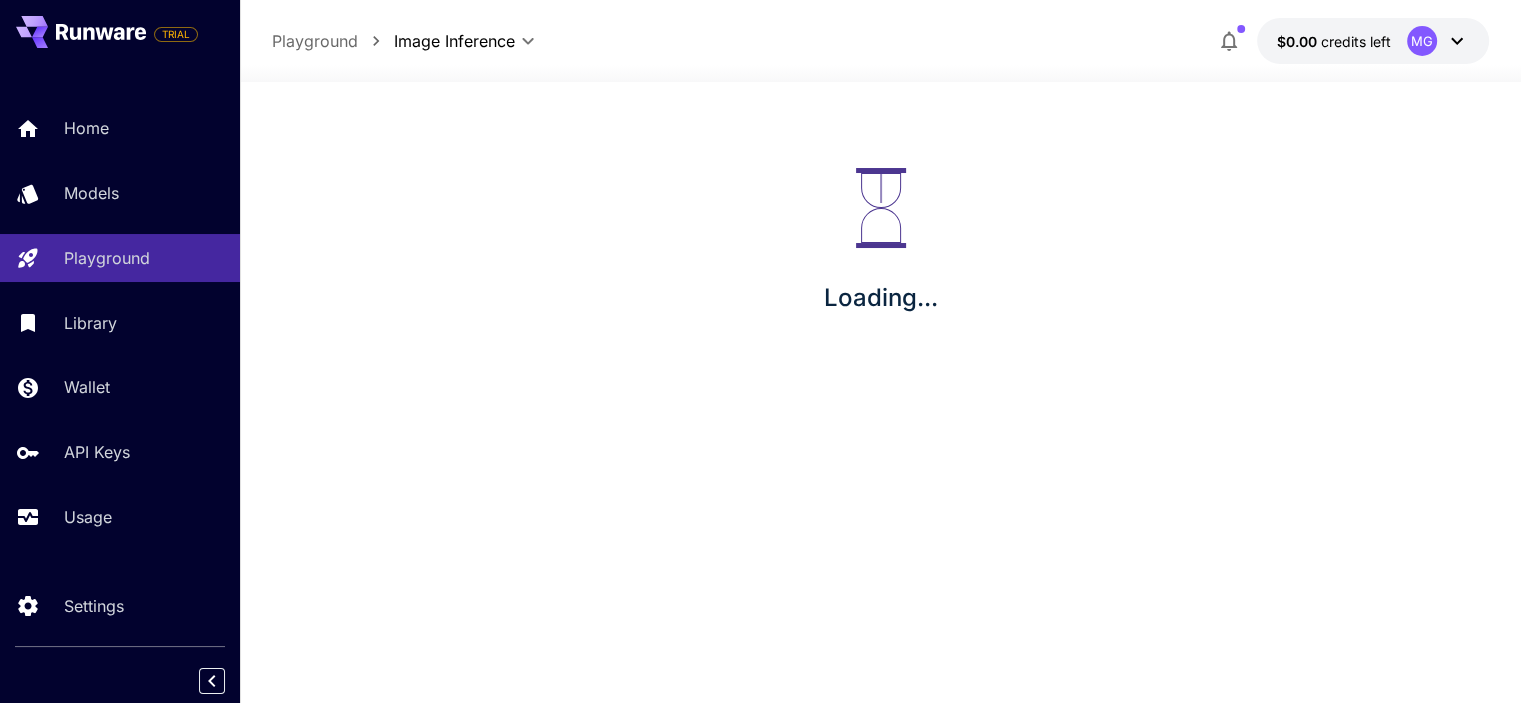 scroll, scrollTop: 0, scrollLeft: 0, axis: both 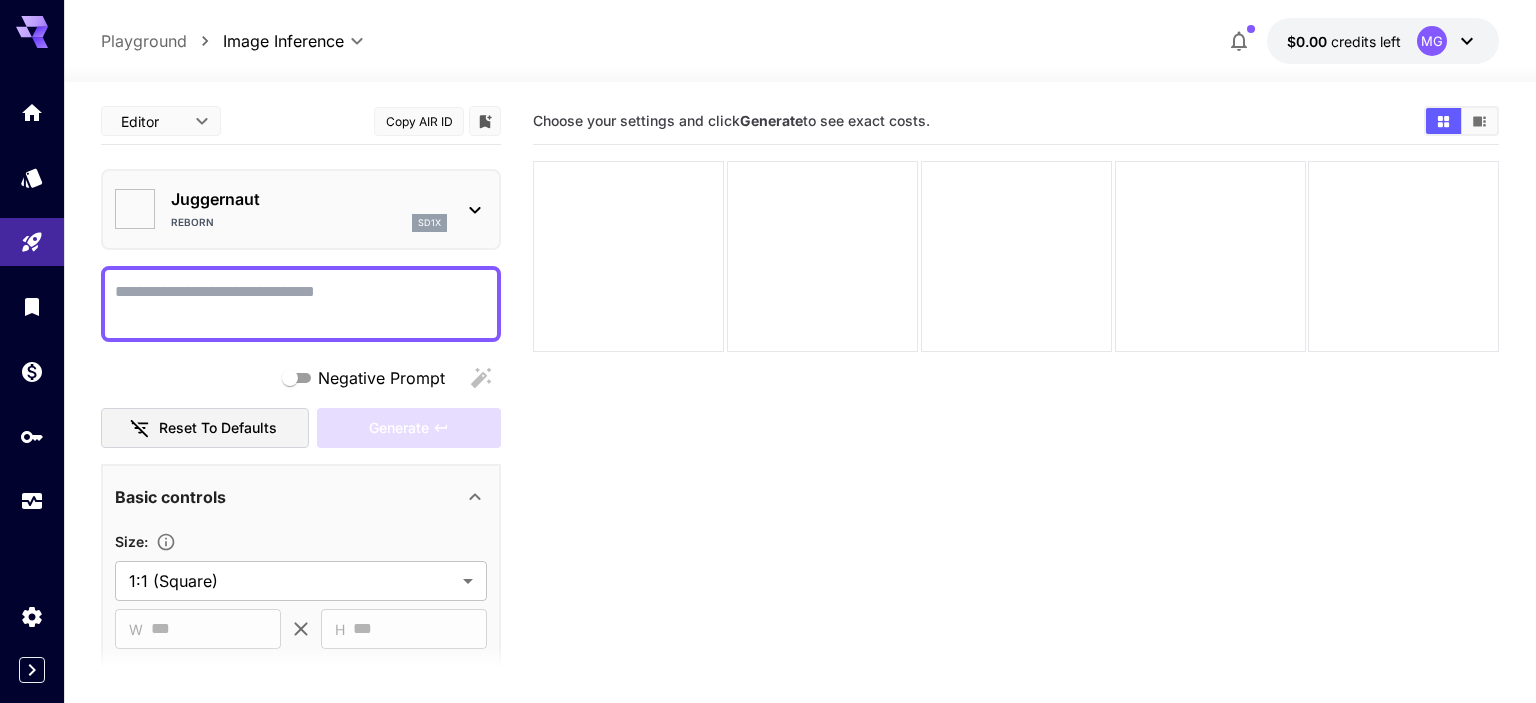 type on "*******" 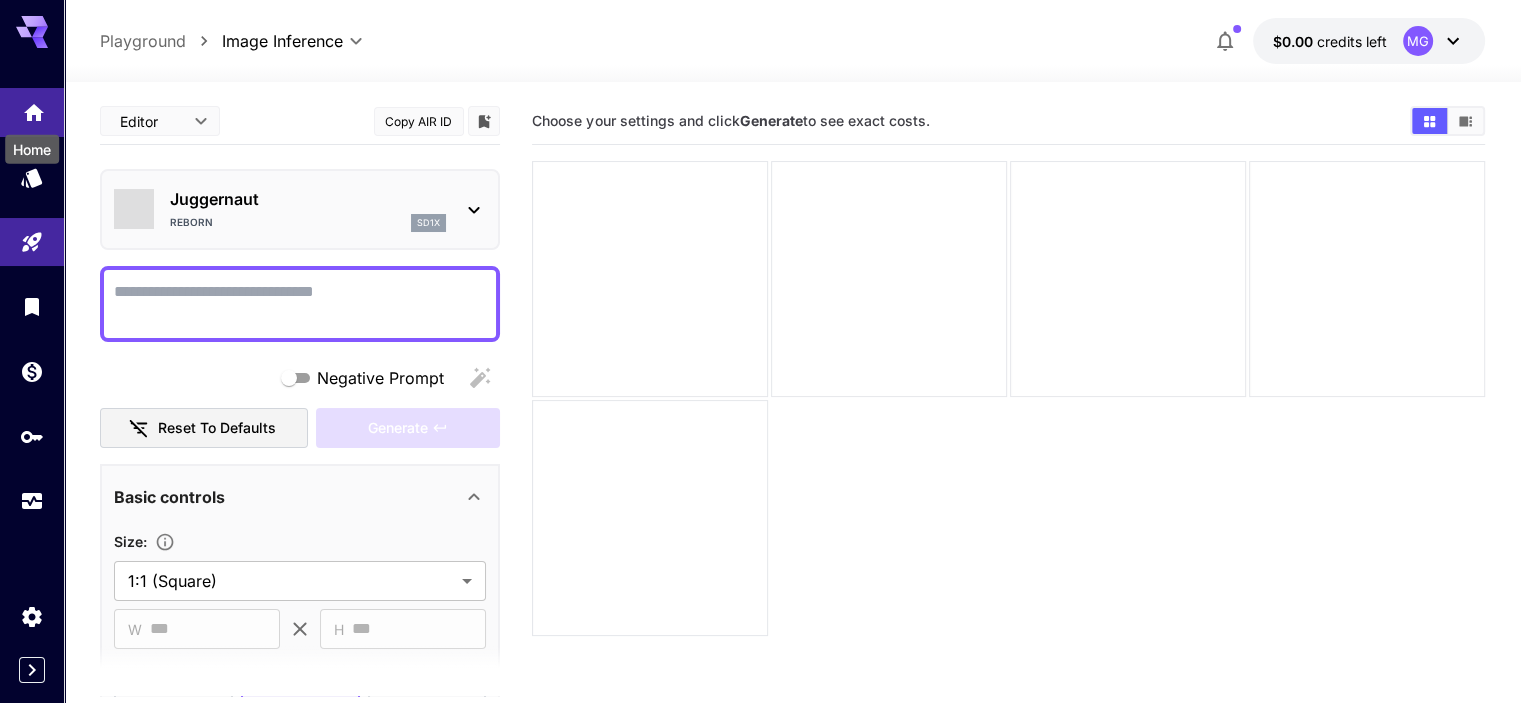 click 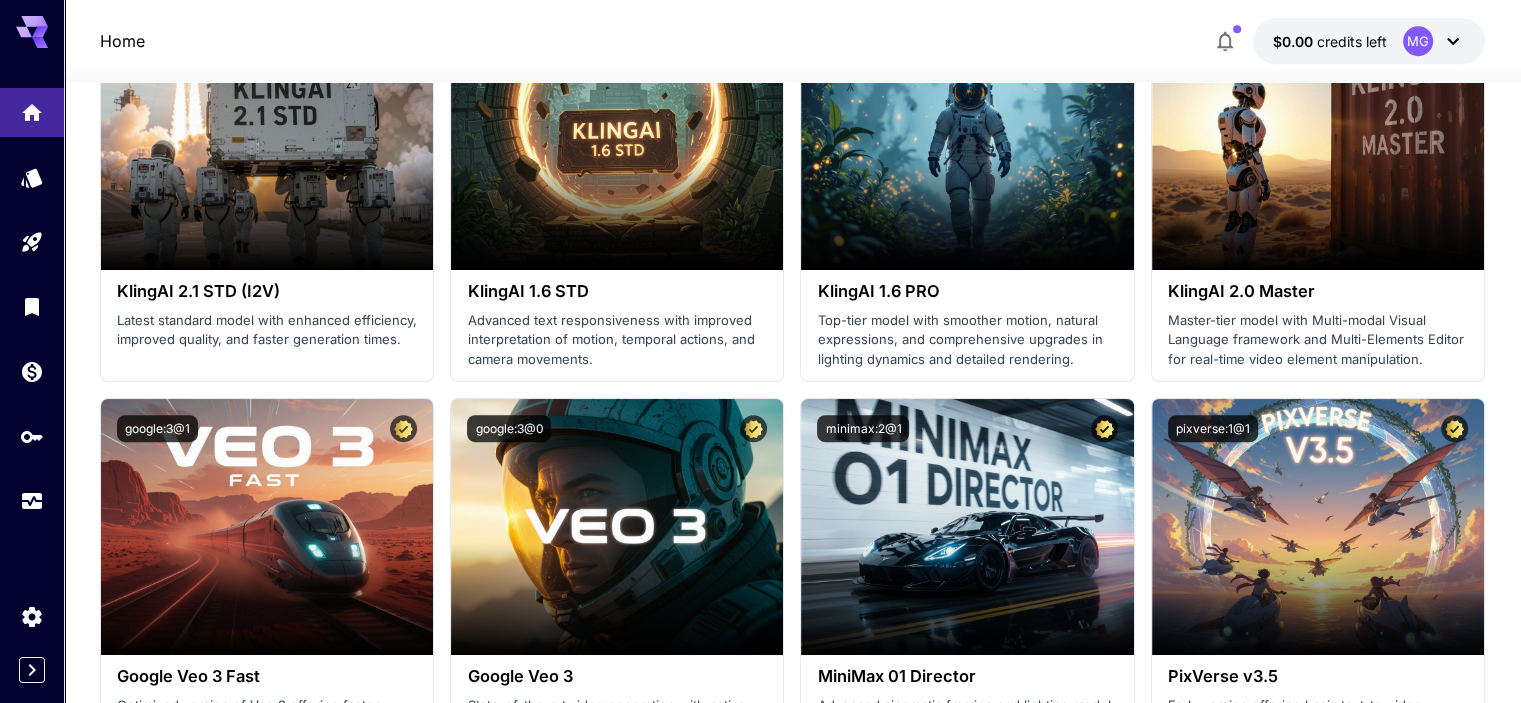 scroll, scrollTop: 1311, scrollLeft: 0, axis: vertical 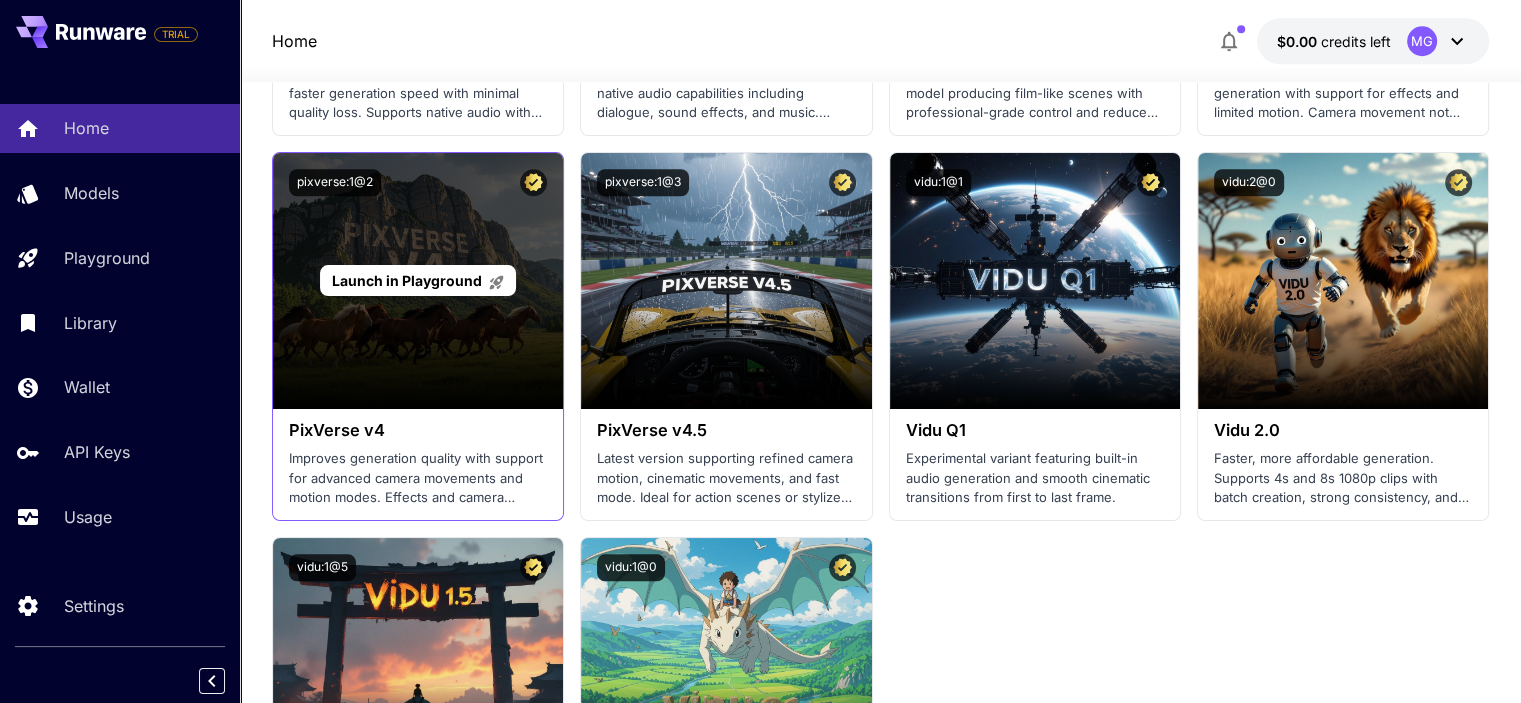 click on "Launch in Playground" at bounding box center (418, 281) 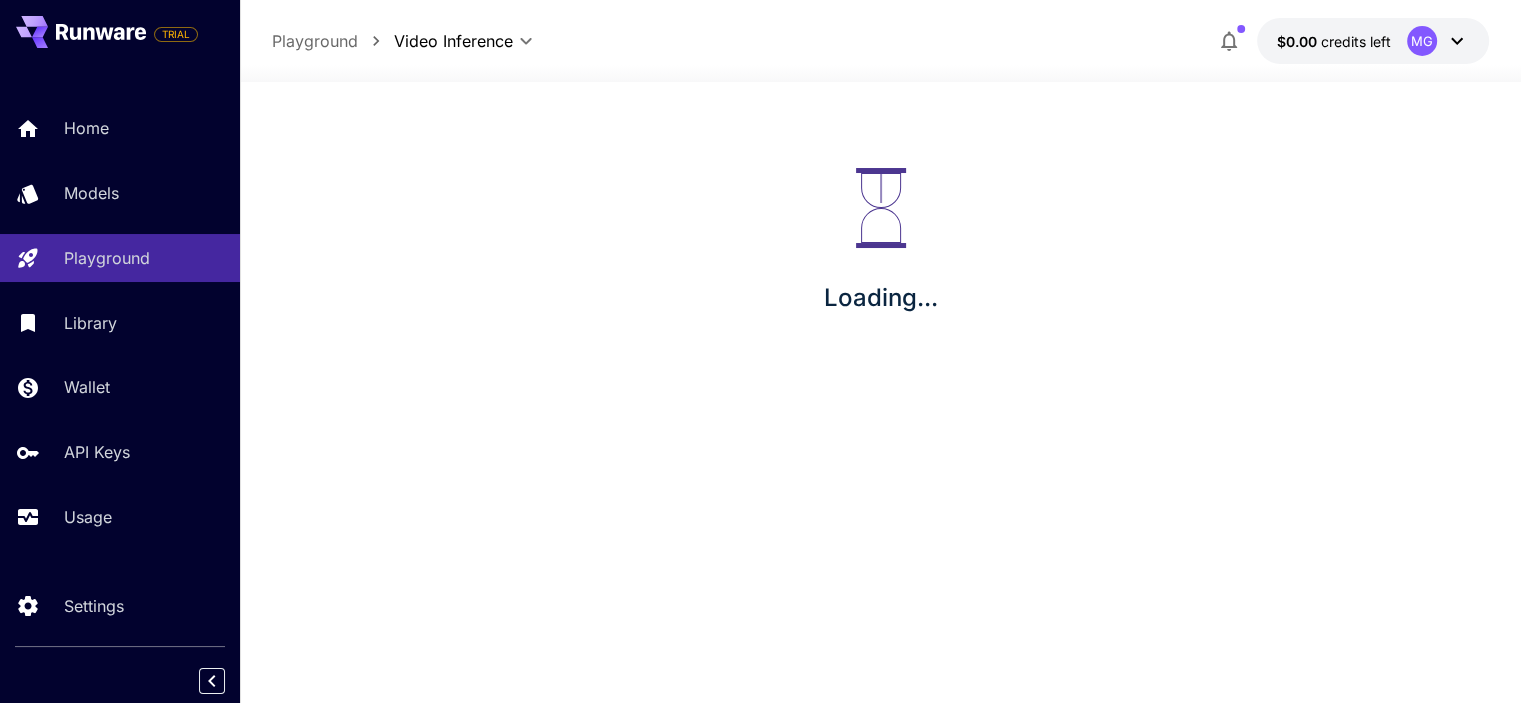scroll, scrollTop: 0, scrollLeft: 0, axis: both 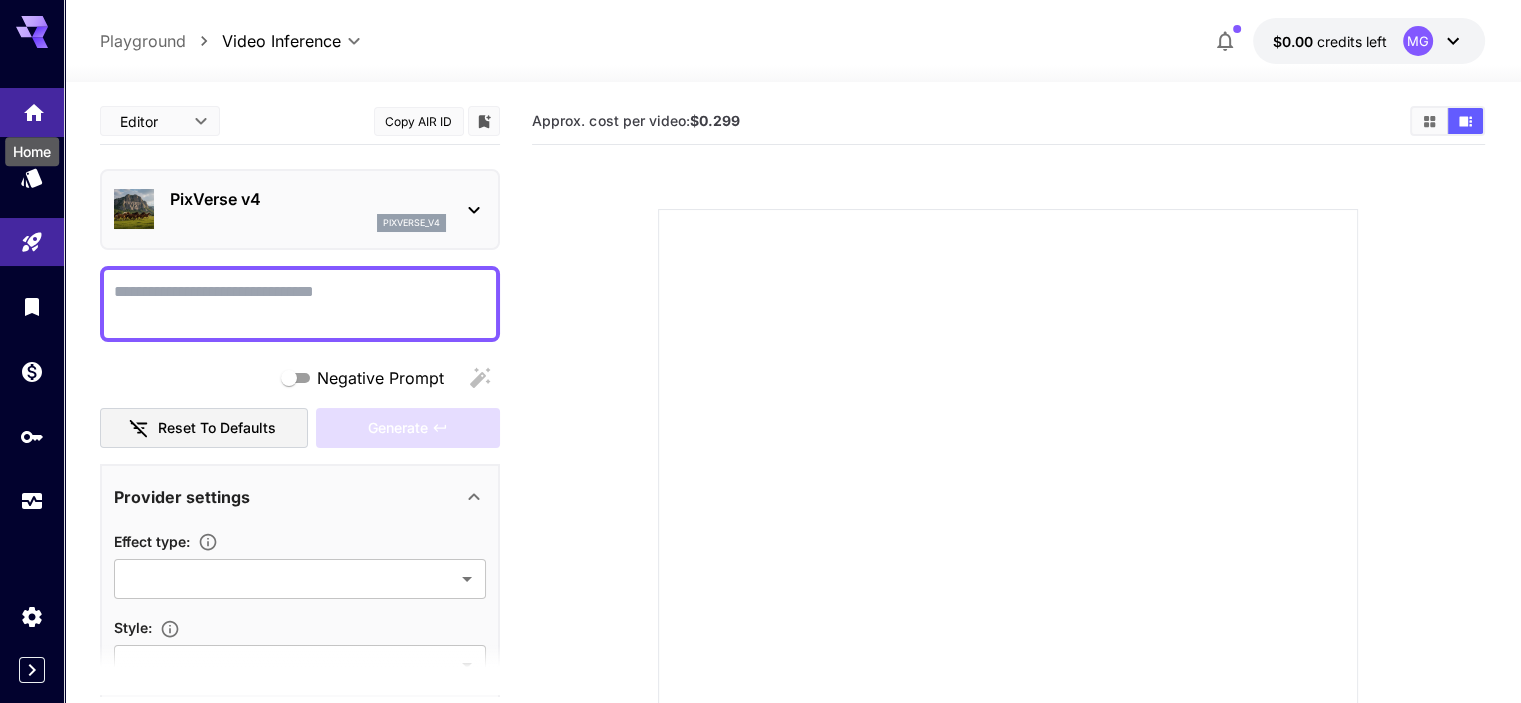 click 